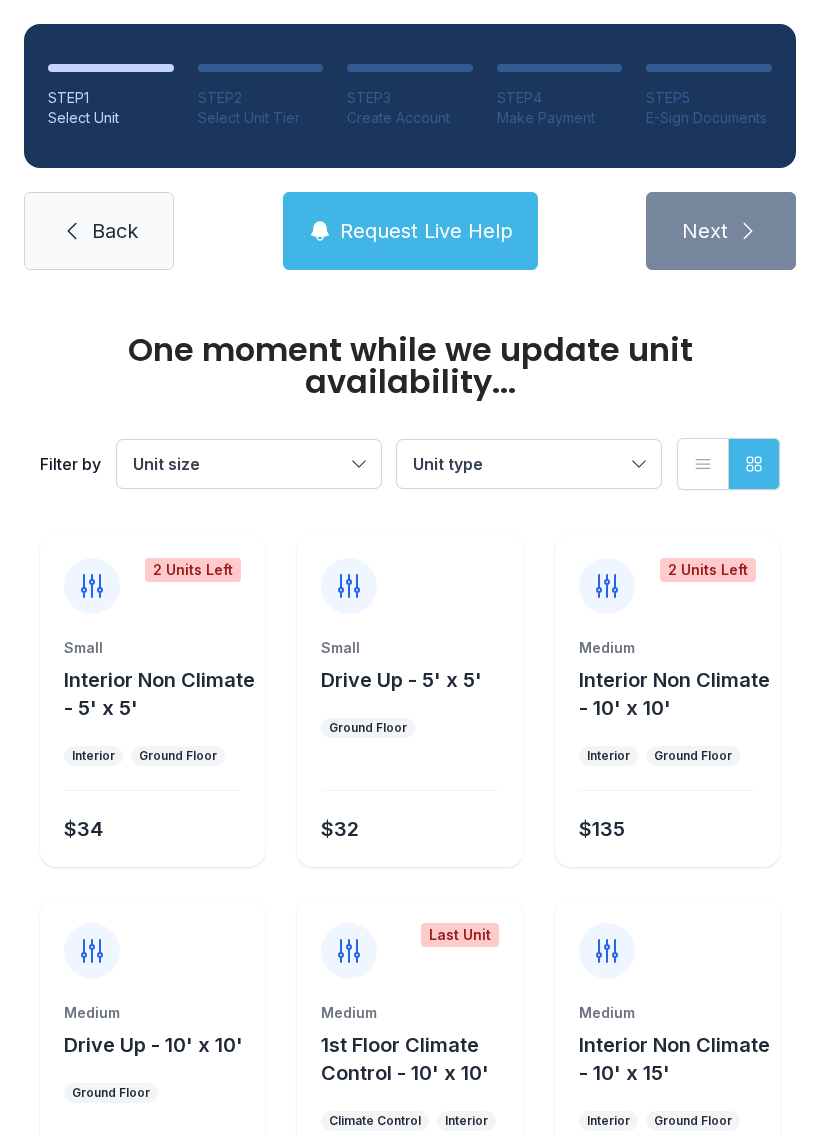 scroll, scrollTop: 0, scrollLeft: 0, axis: both 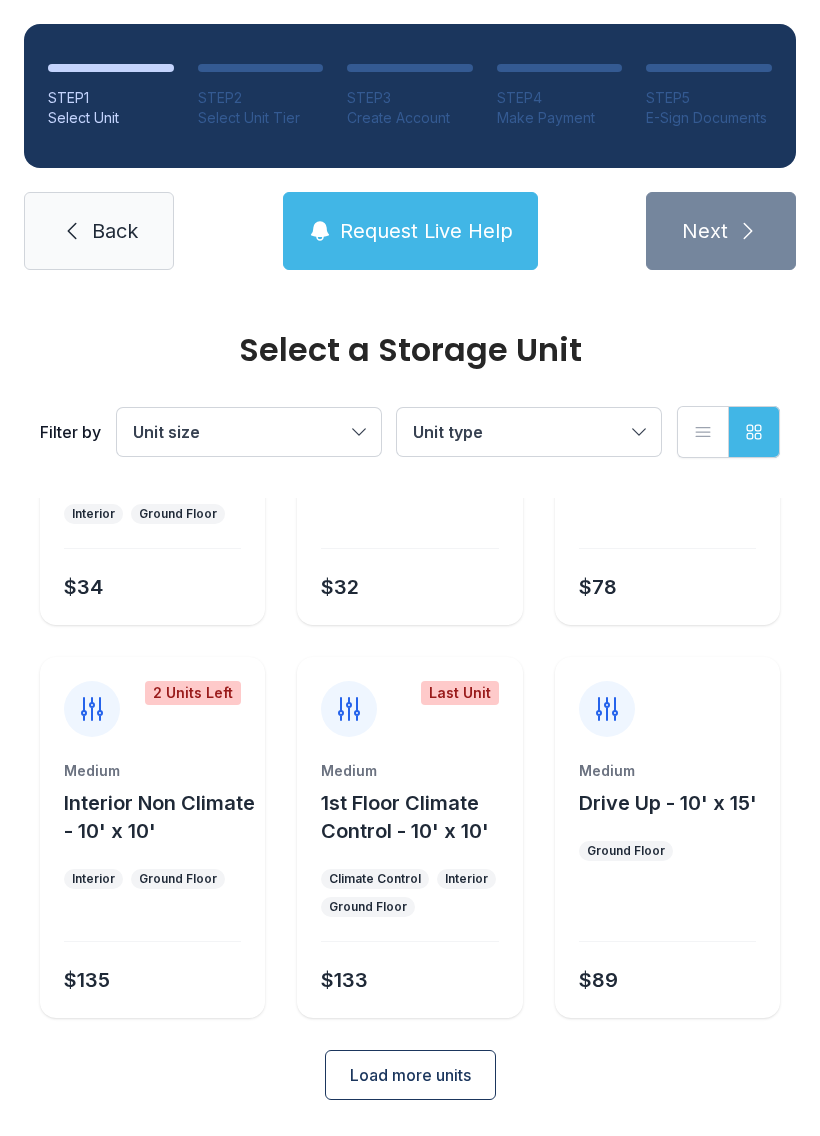 click on "Load more units" at bounding box center (410, 1075) 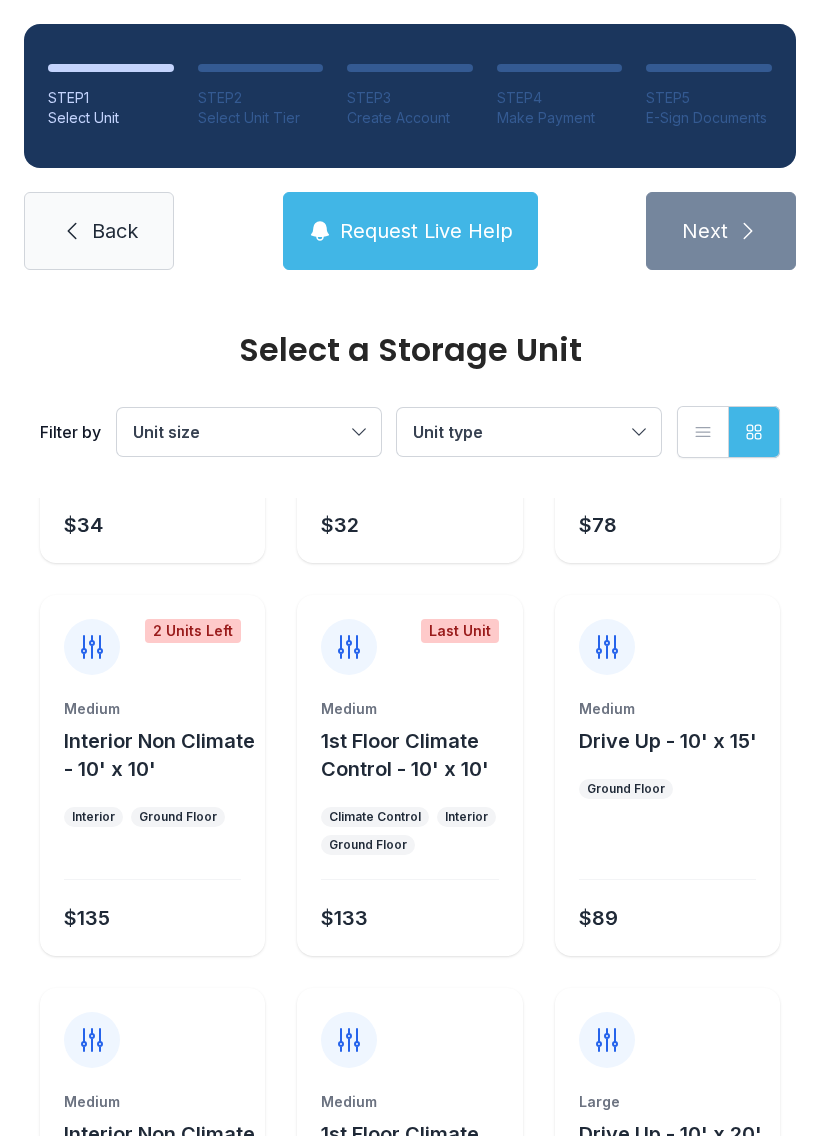 scroll, scrollTop: 246, scrollLeft: 0, axis: vertical 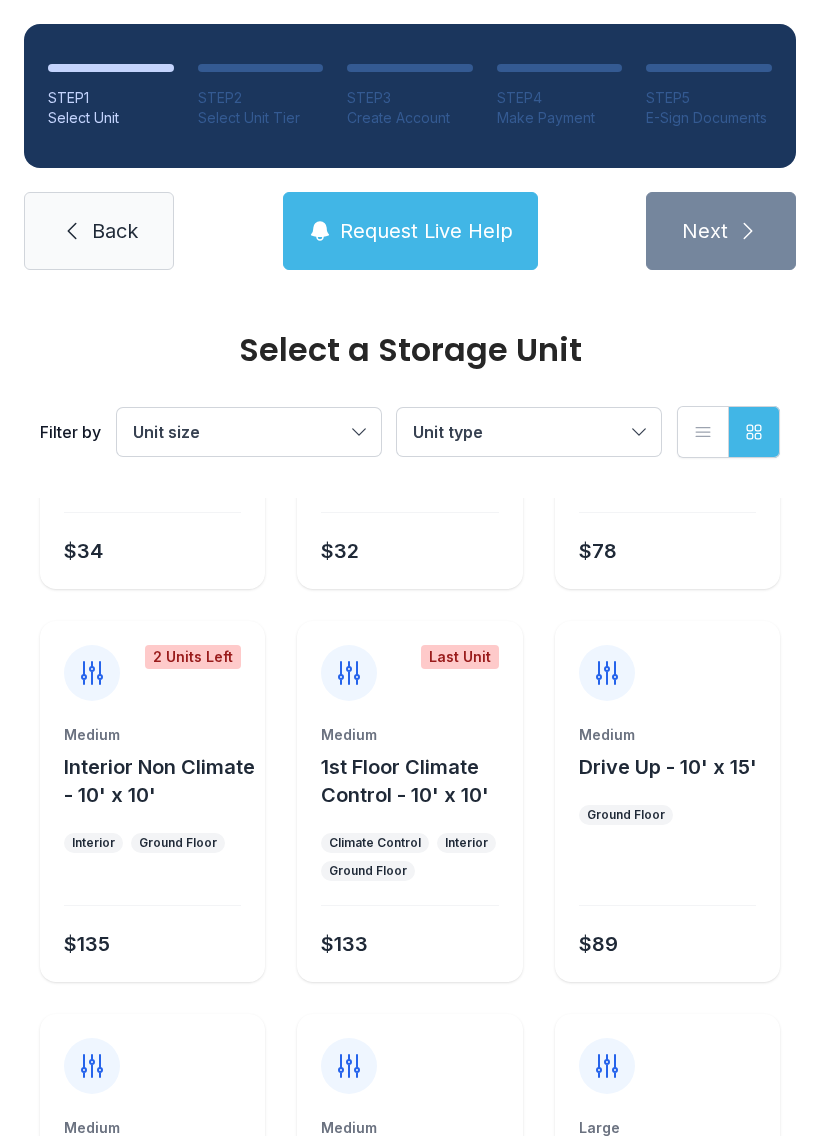 click on "Request Live Help" at bounding box center [426, 231] 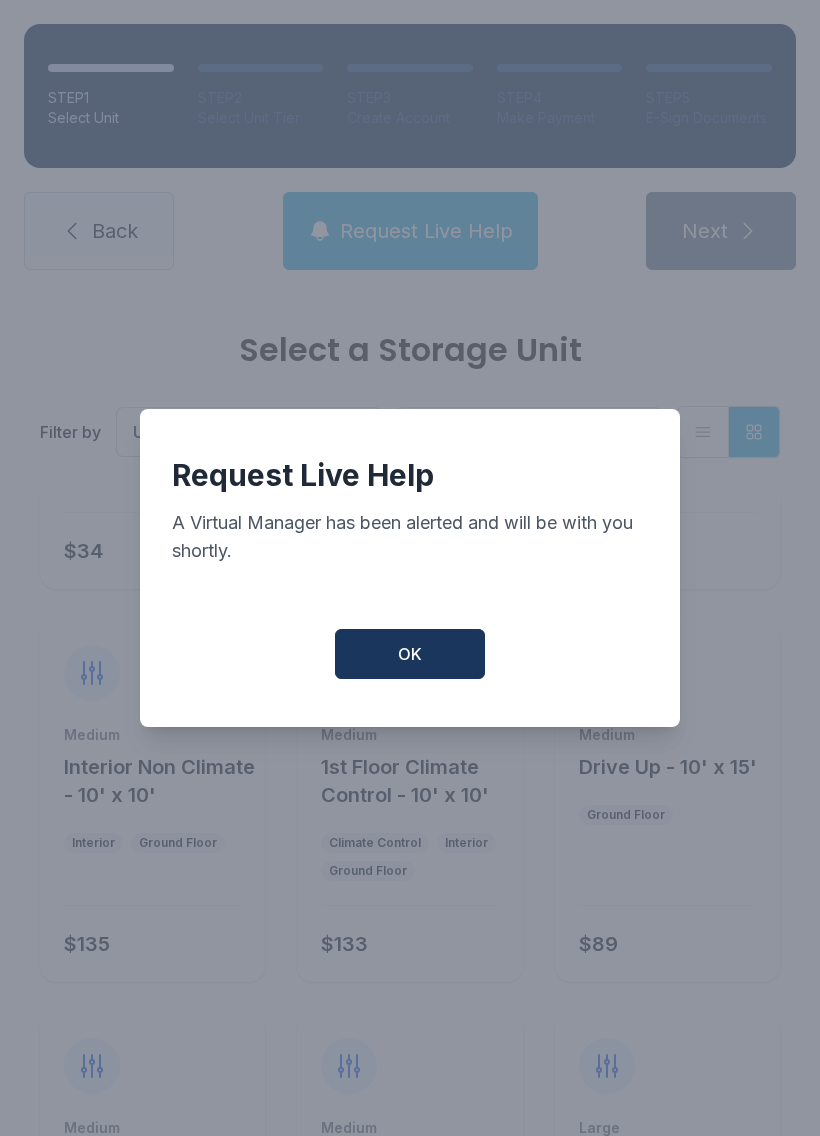 click on "OK" at bounding box center (410, 654) 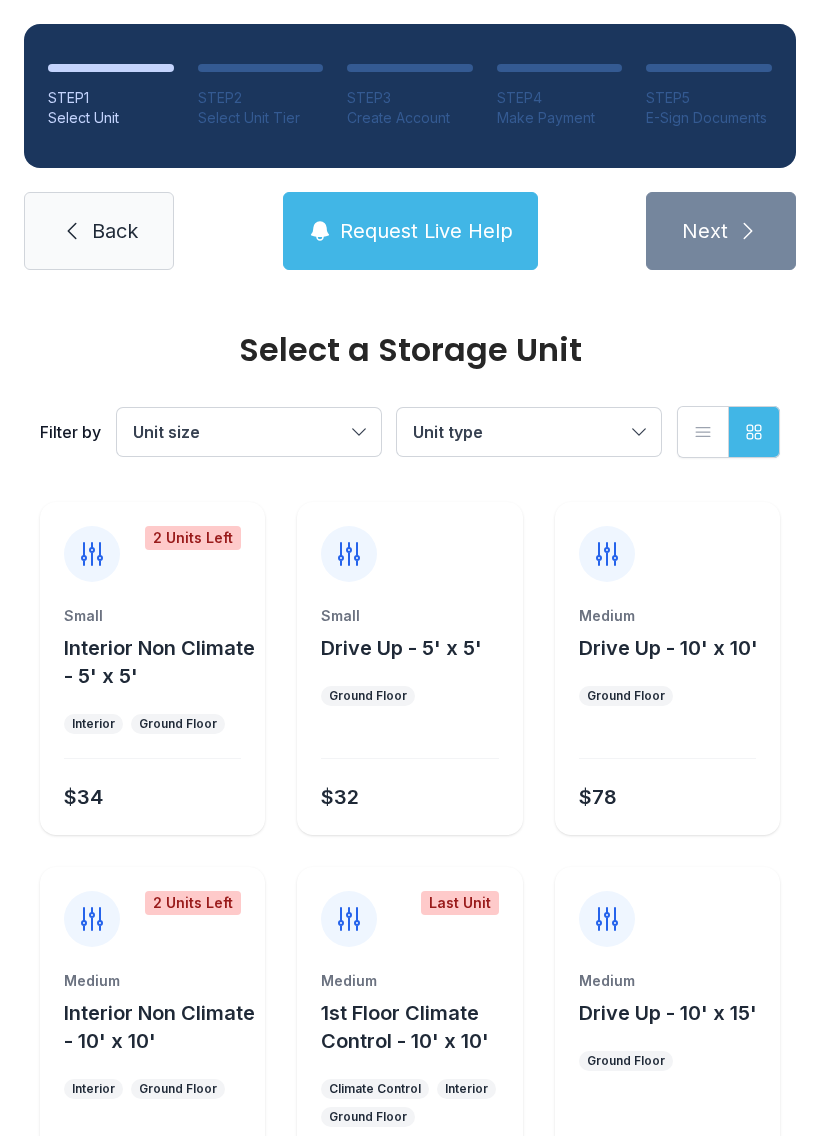 scroll, scrollTop: 0, scrollLeft: 0, axis: both 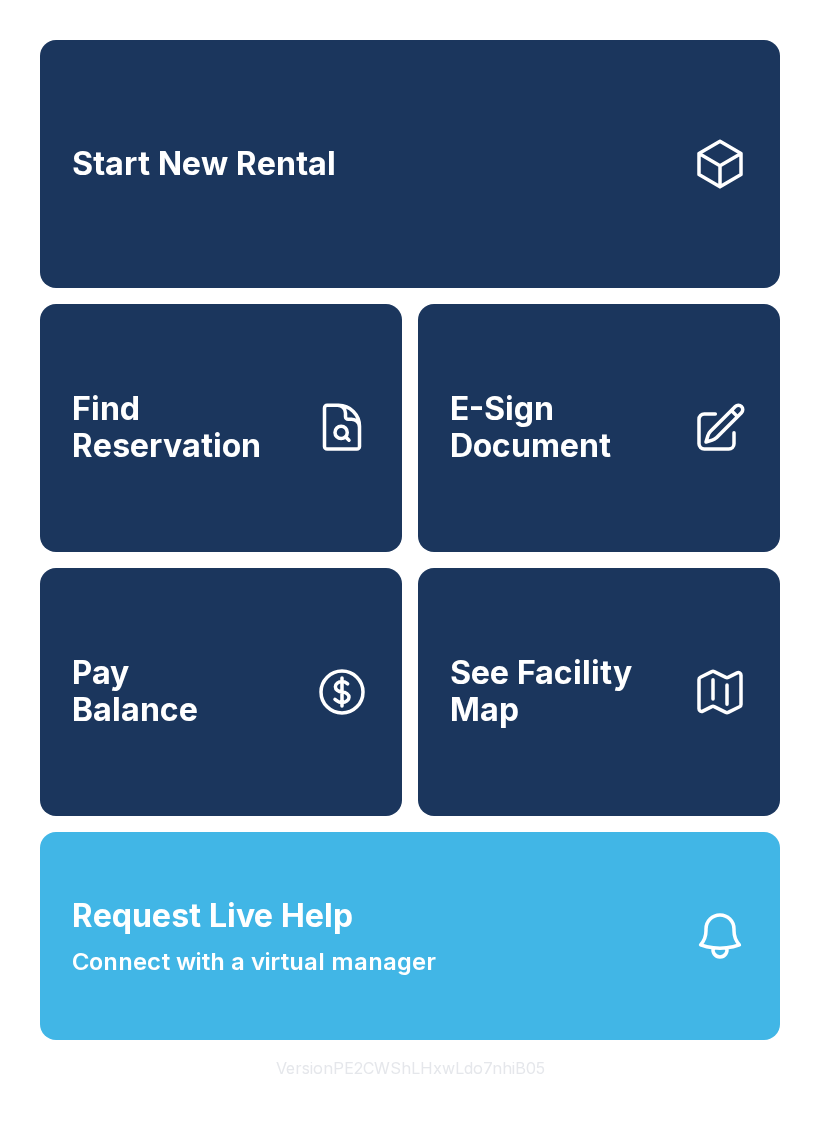 click on "Start New Rental" at bounding box center (410, 164) 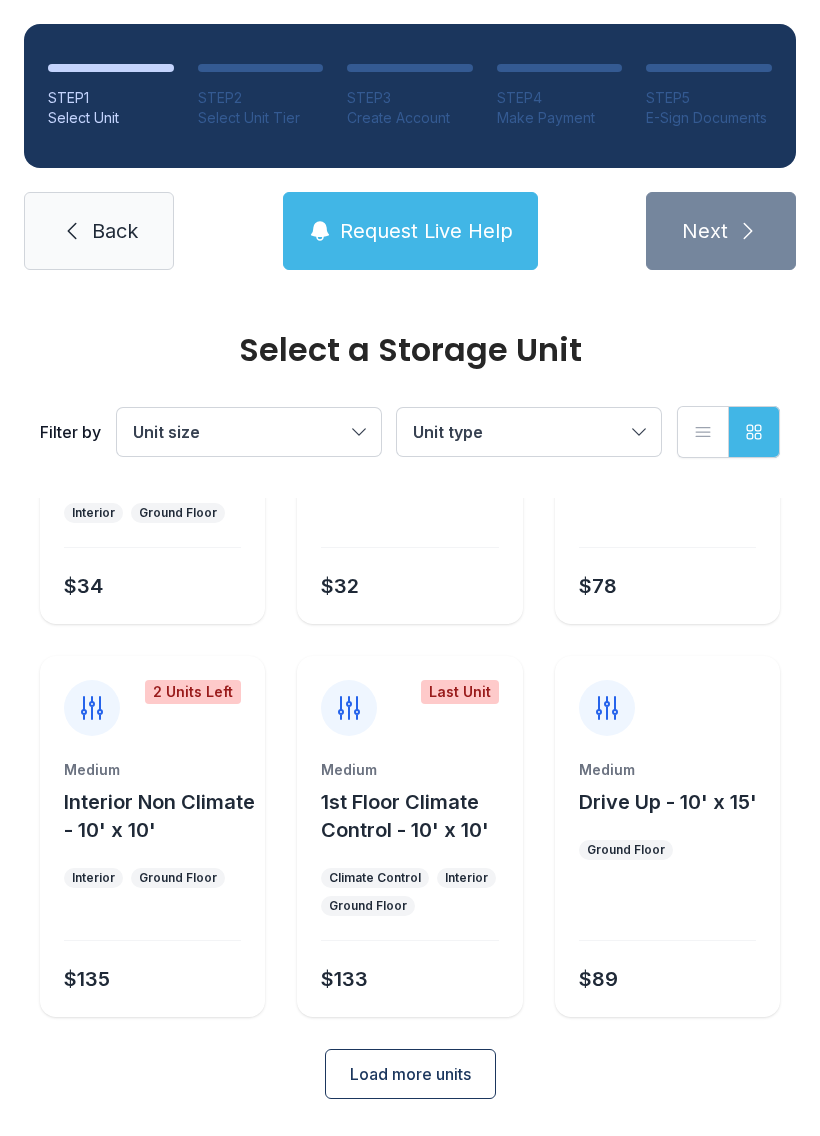 scroll, scrollTop: 210, scrollLeft: 0, axis: vertical 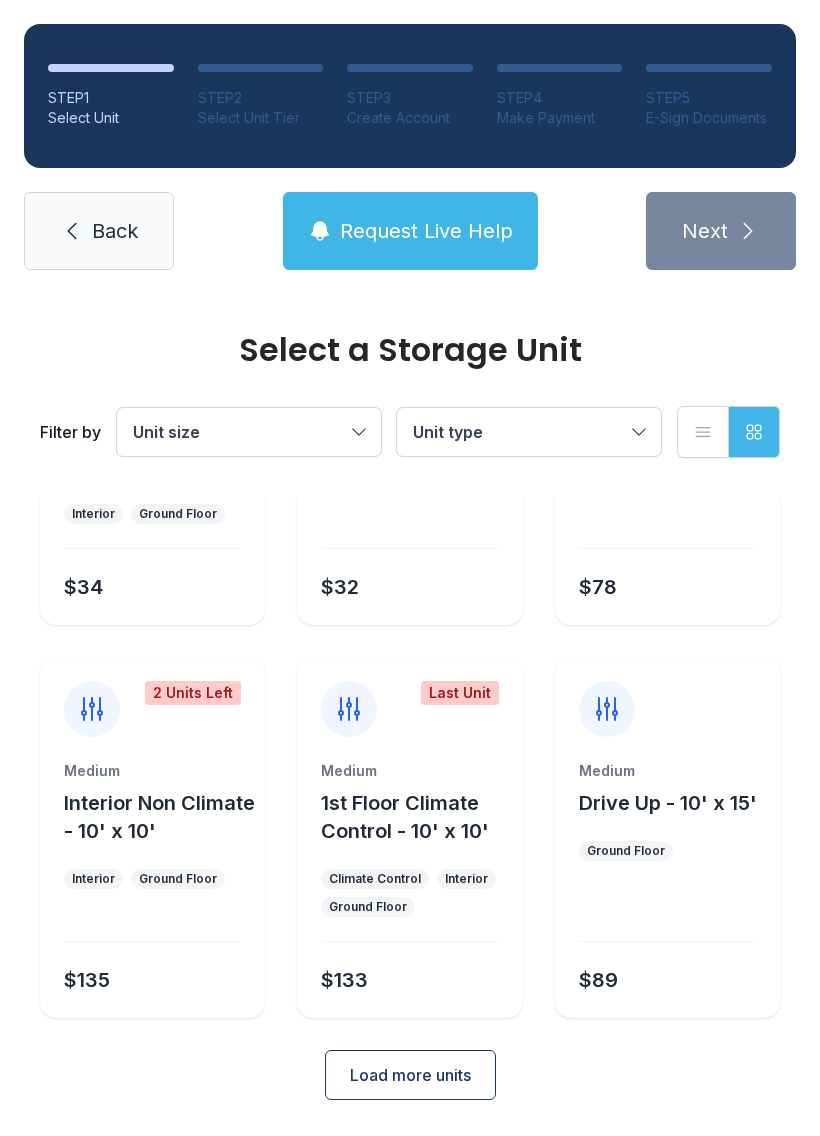 click on "1st Floor Climate Control - 10' x 10'" at bounding box center (405, 817) 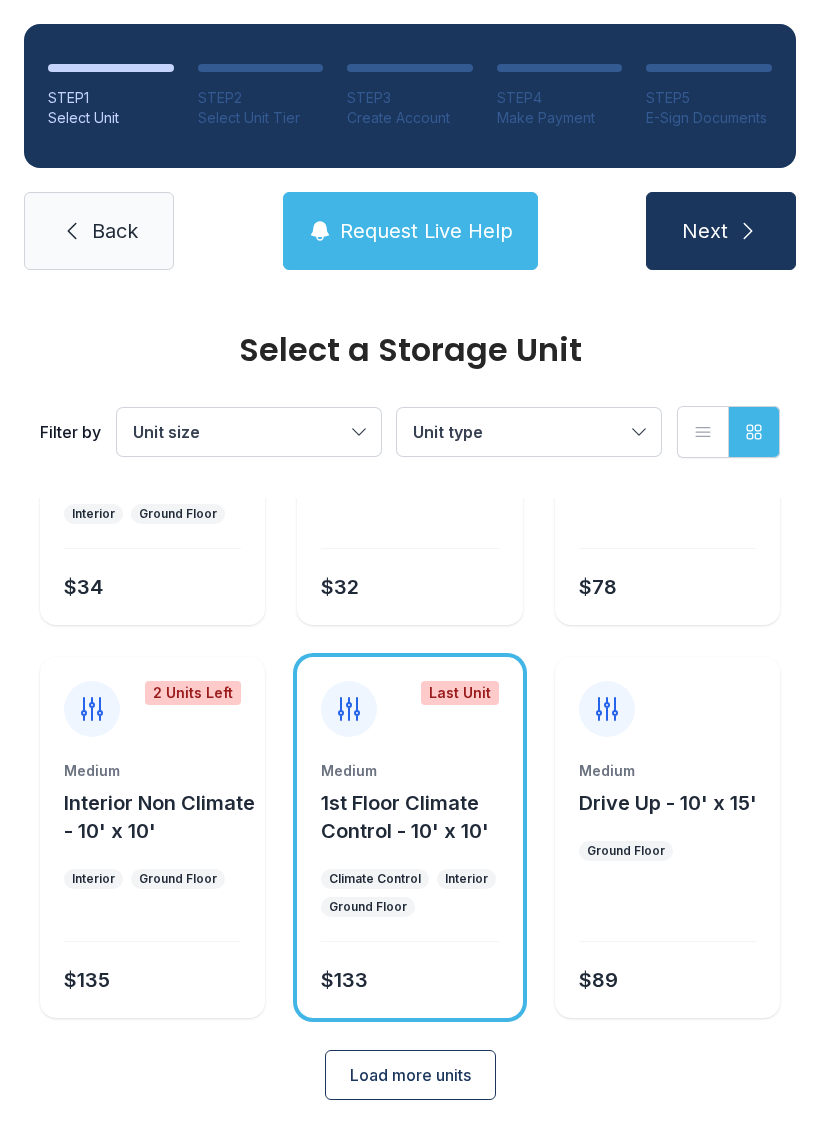 click on "1st Floor Climate Control - 10' x 10'" at bounding box center (405, 817) 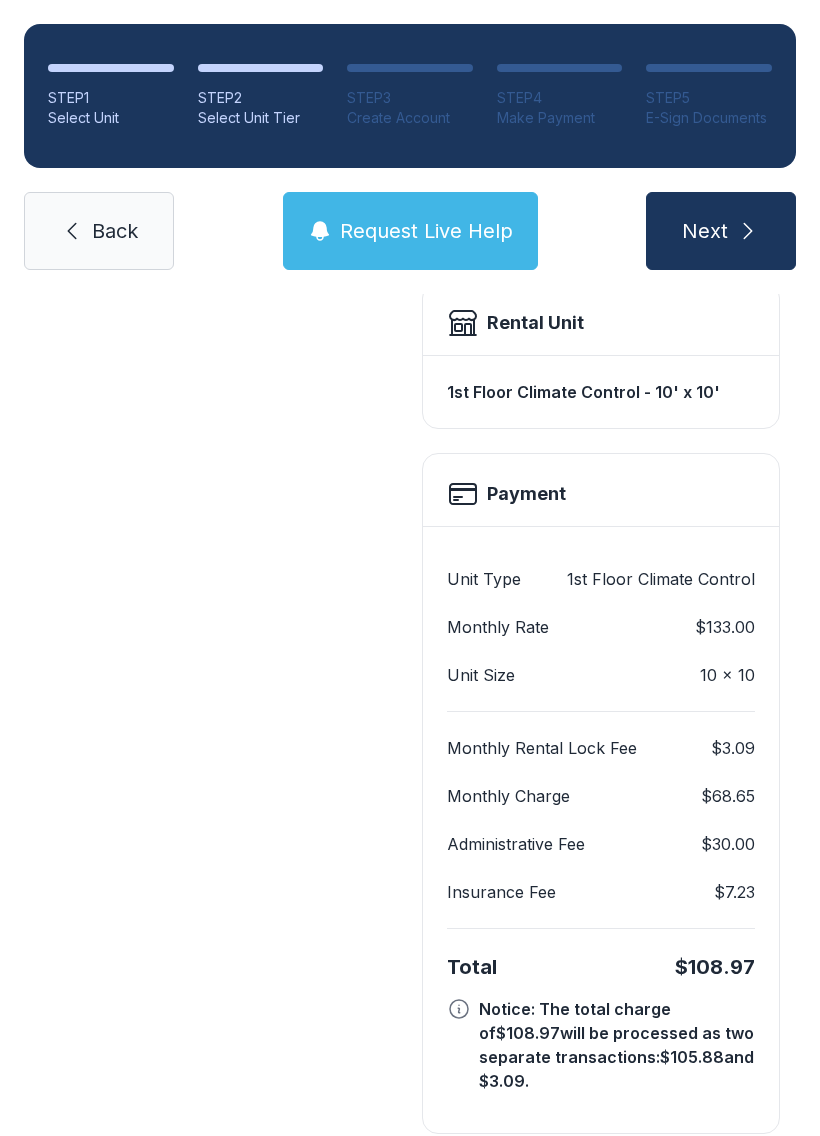 scroll, scrollTop: 552, scrollLeft: 0, axis: vertical 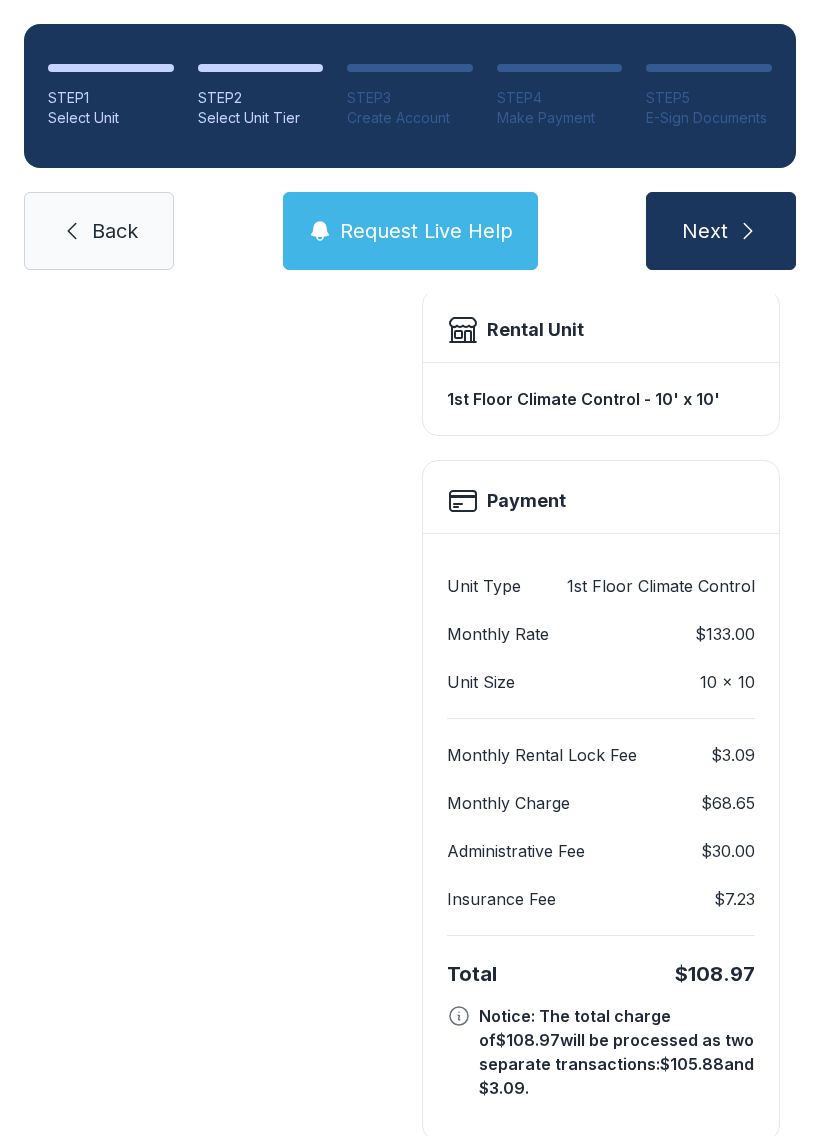 click on "Payment" at bounding box center [601, 501] 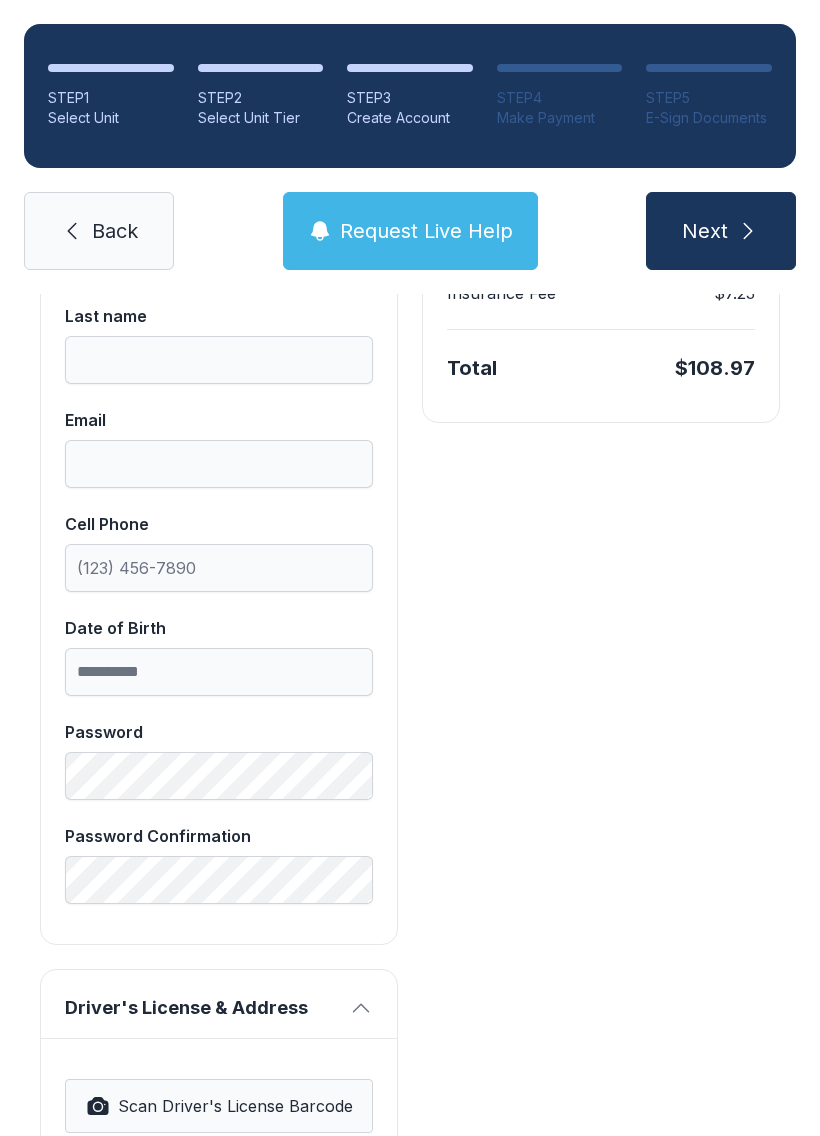 scroll, scrollTop: 0, scrollLeft: 0, axis: both 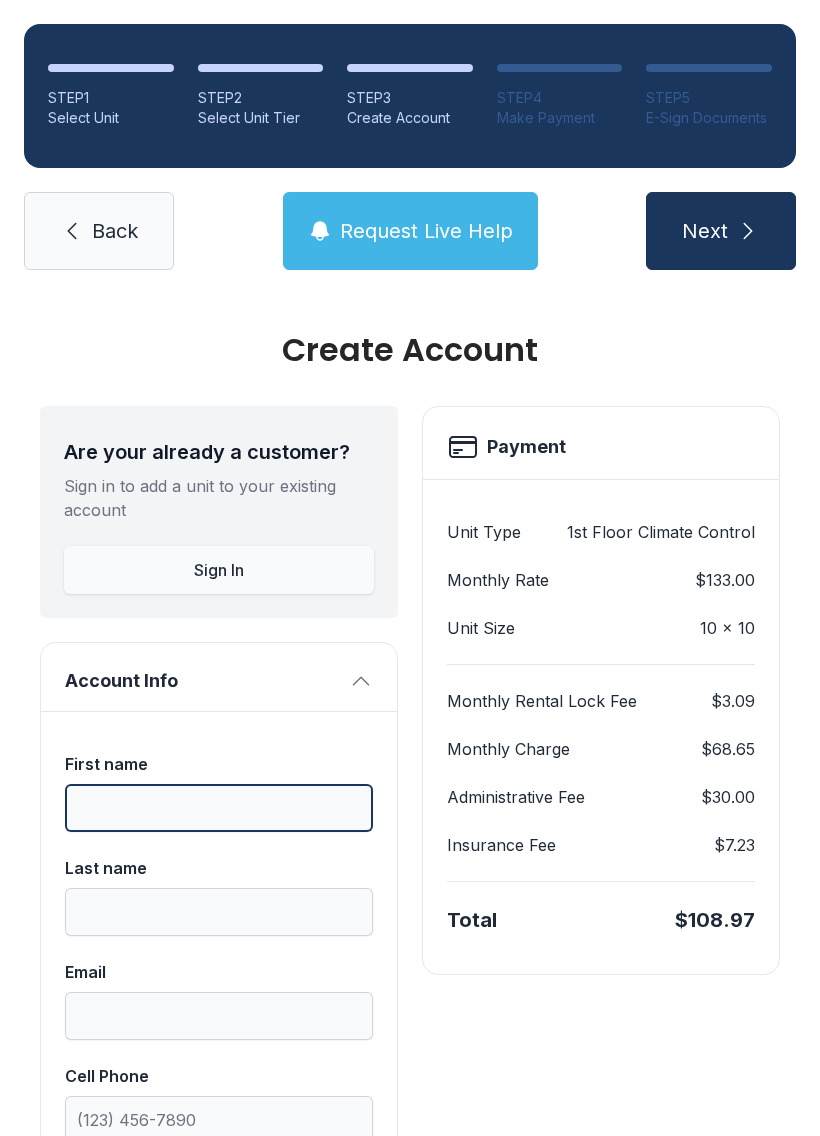 click on "First name" at bounding box center (219, 808) 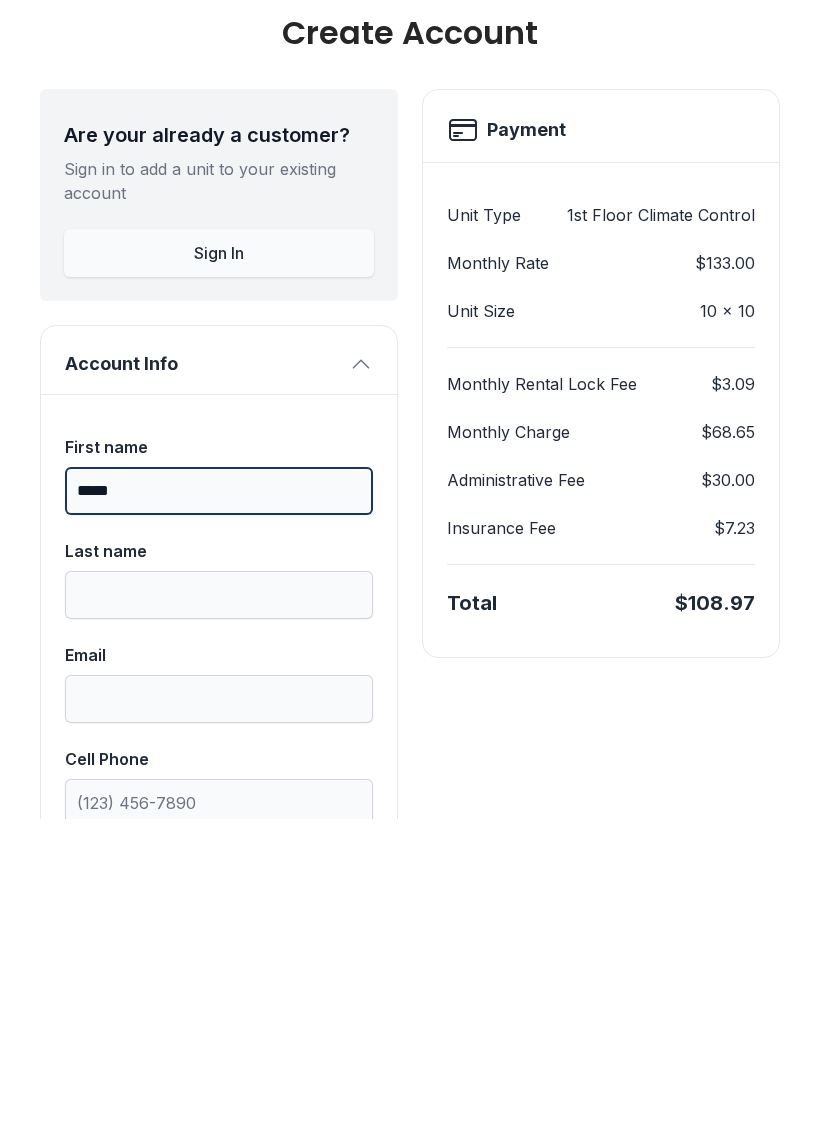type on "*****" 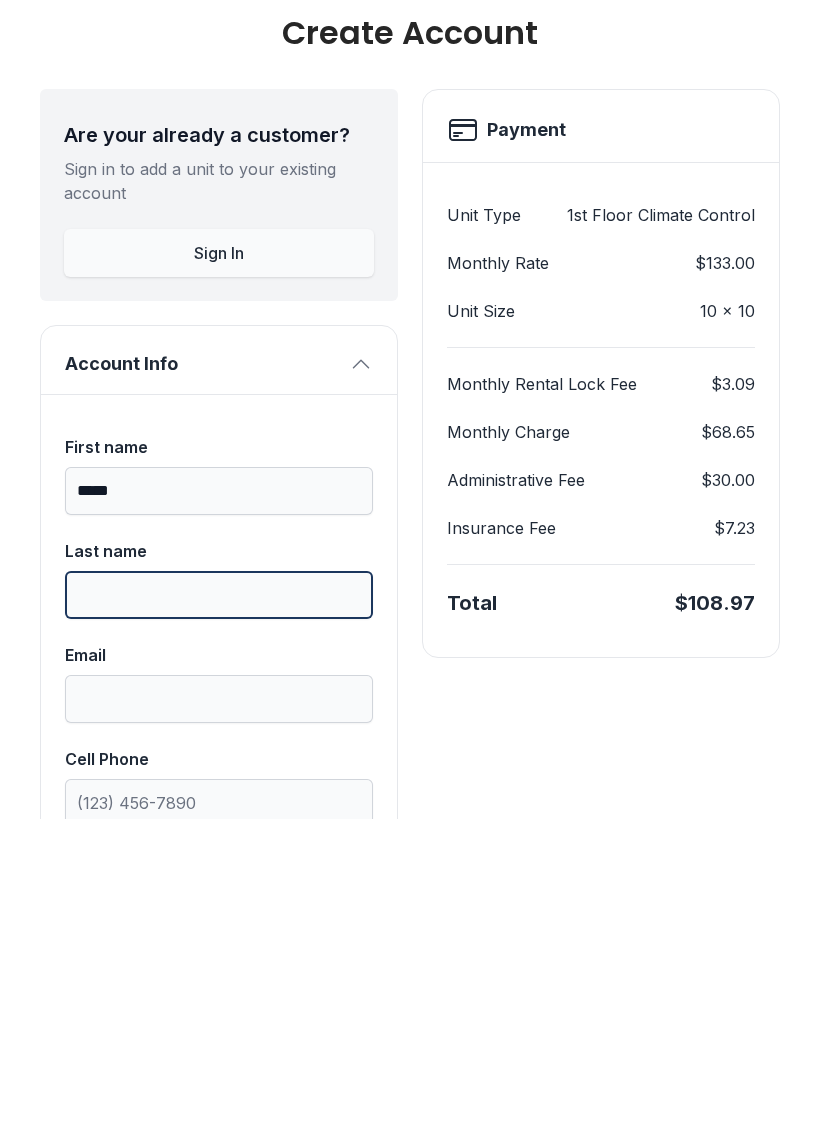 click on "Last name" at bounding box center (219, 912) 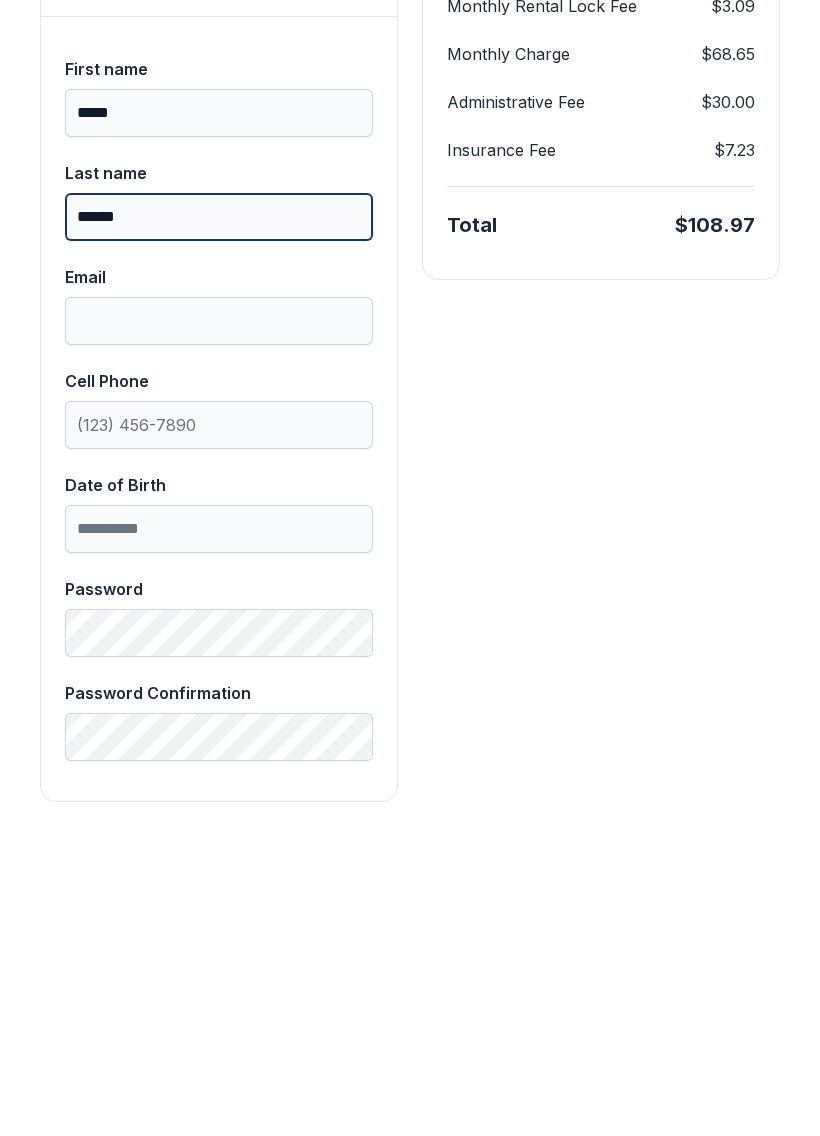 scroll, scrollTop: 373, scrollLeft: 0, axis: vertical 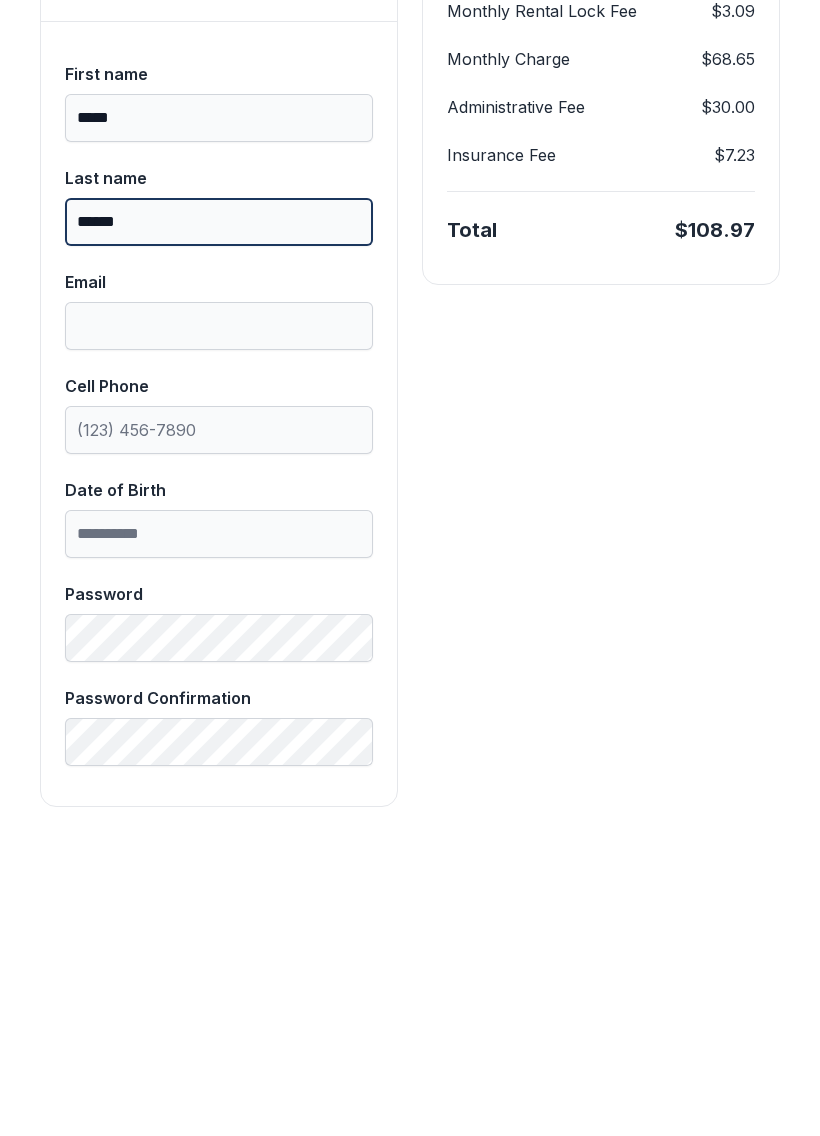 type on "******" 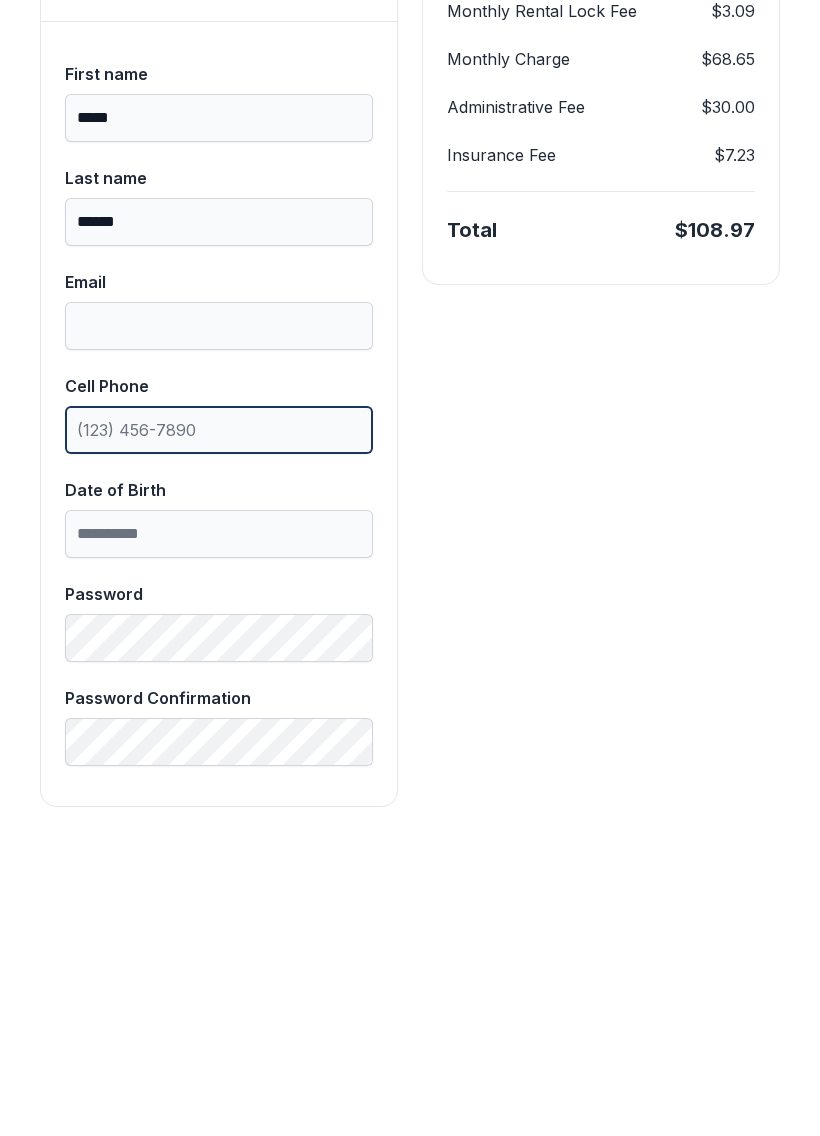 click on "Cell Phone" at bounding box center (219, 747) 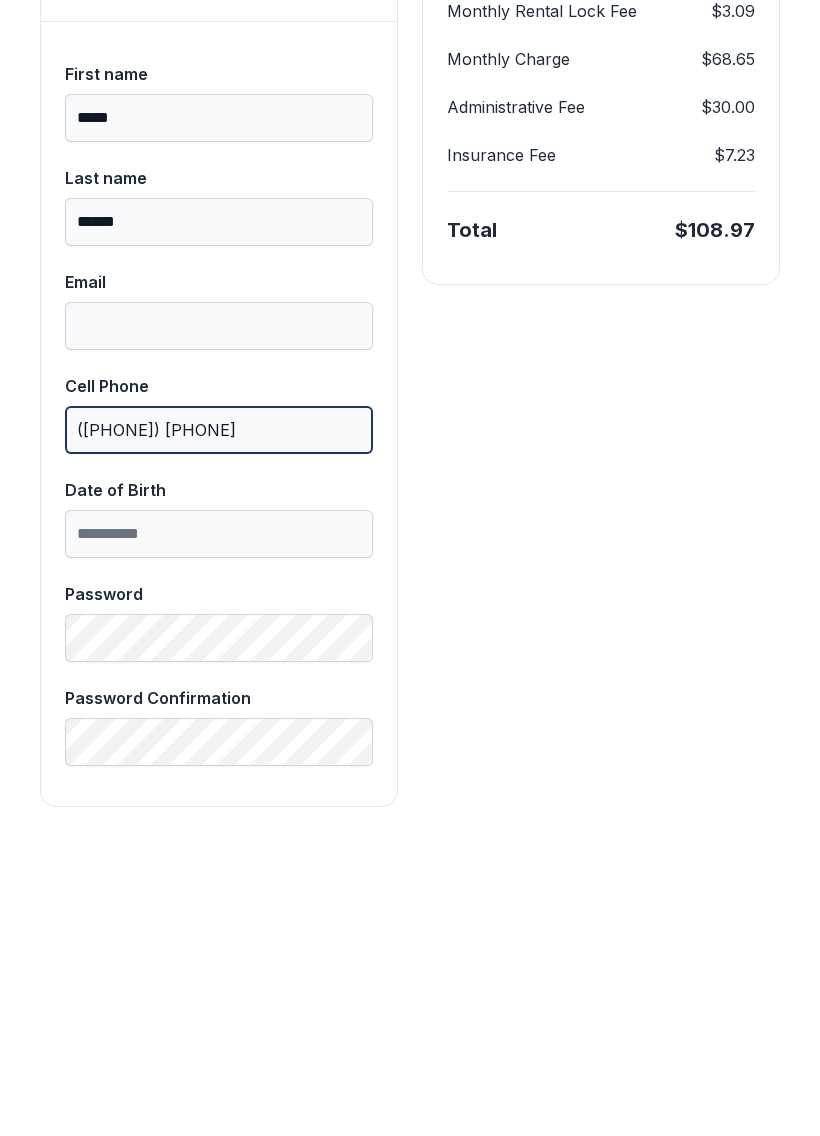 type on "([PHONE]) [PHONE]" 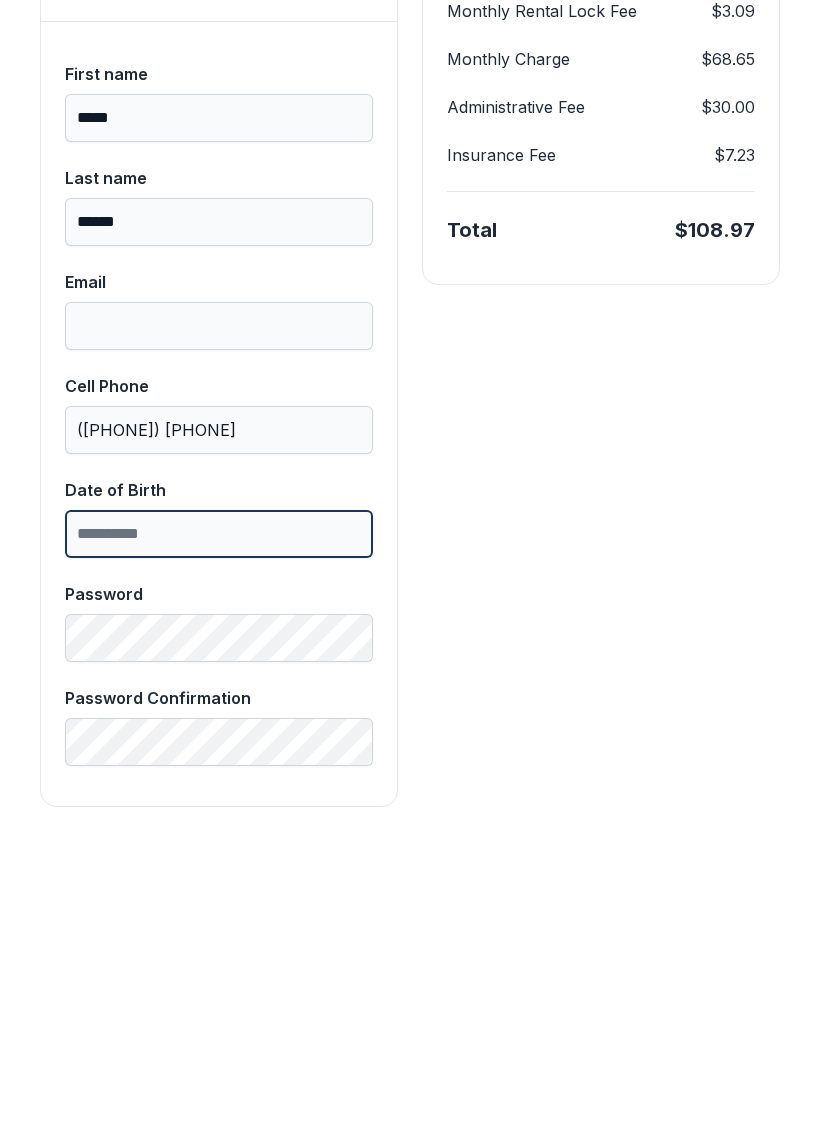 click on "Date of Birth" at bounding box center [219, 851] 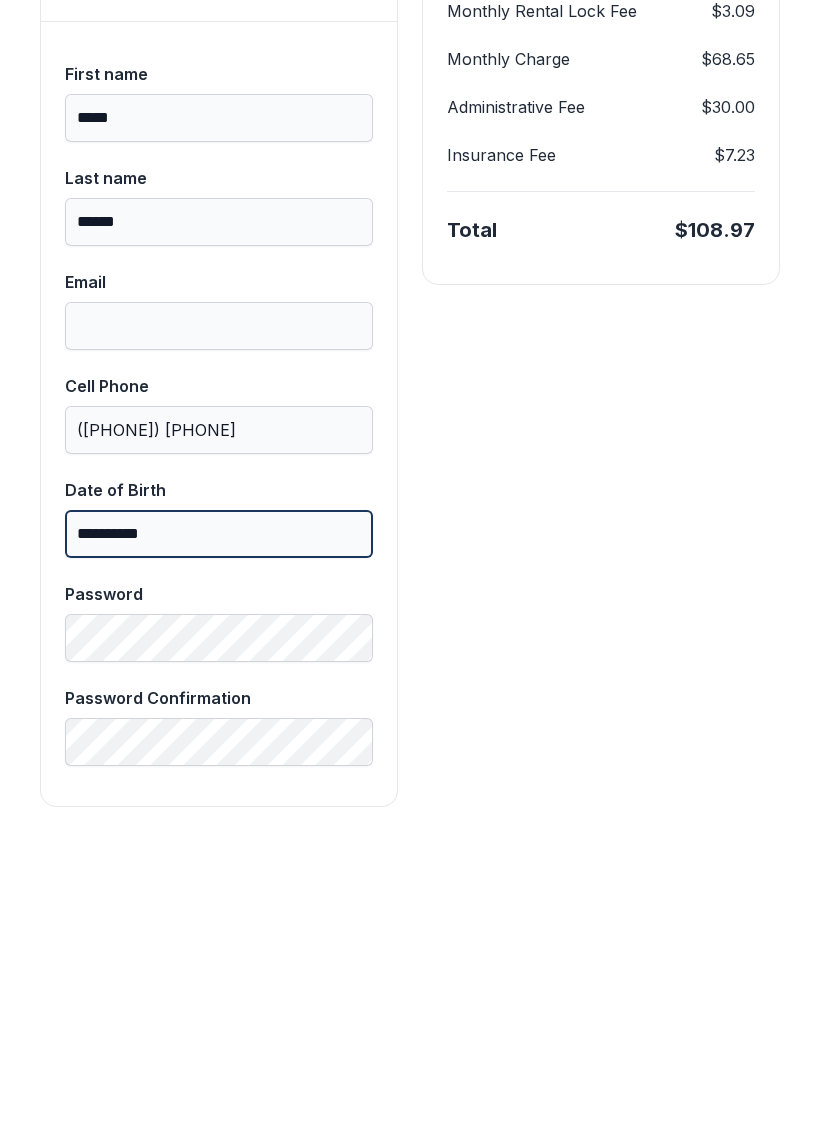 type on "**********" 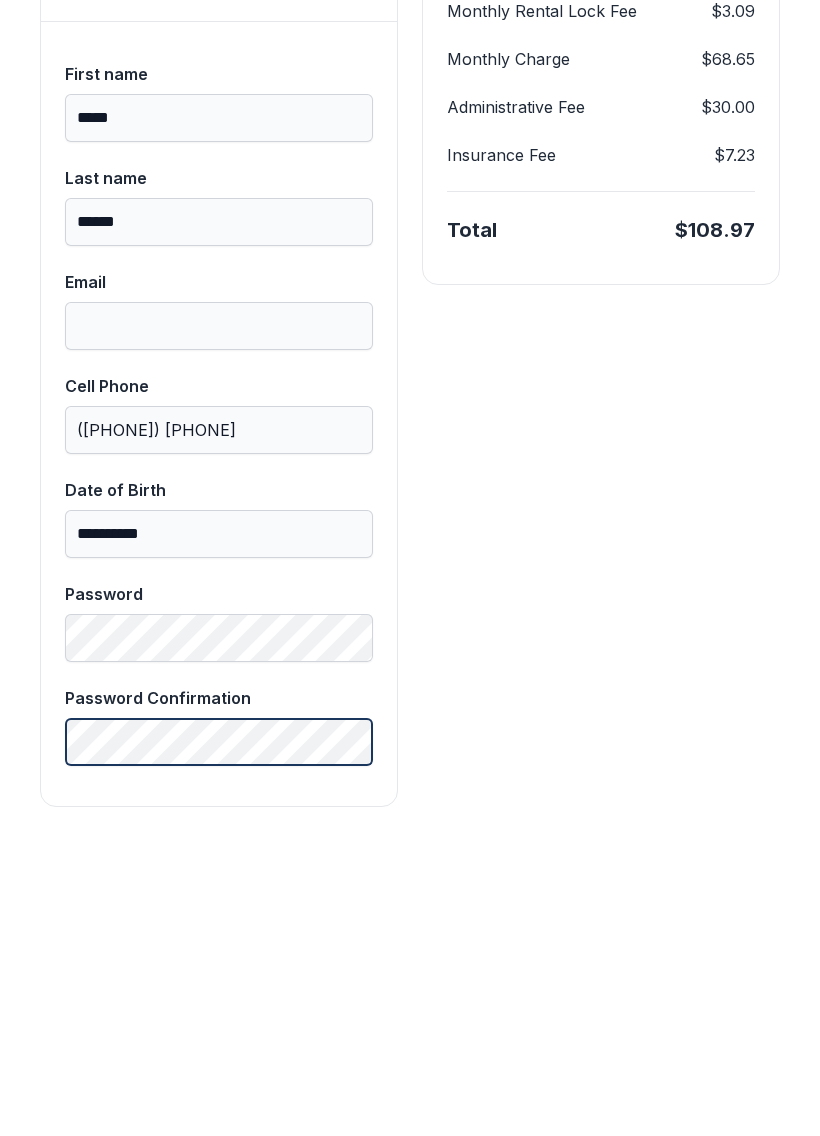 click on "Password Confirmation" at bounding box center [219, 1043] 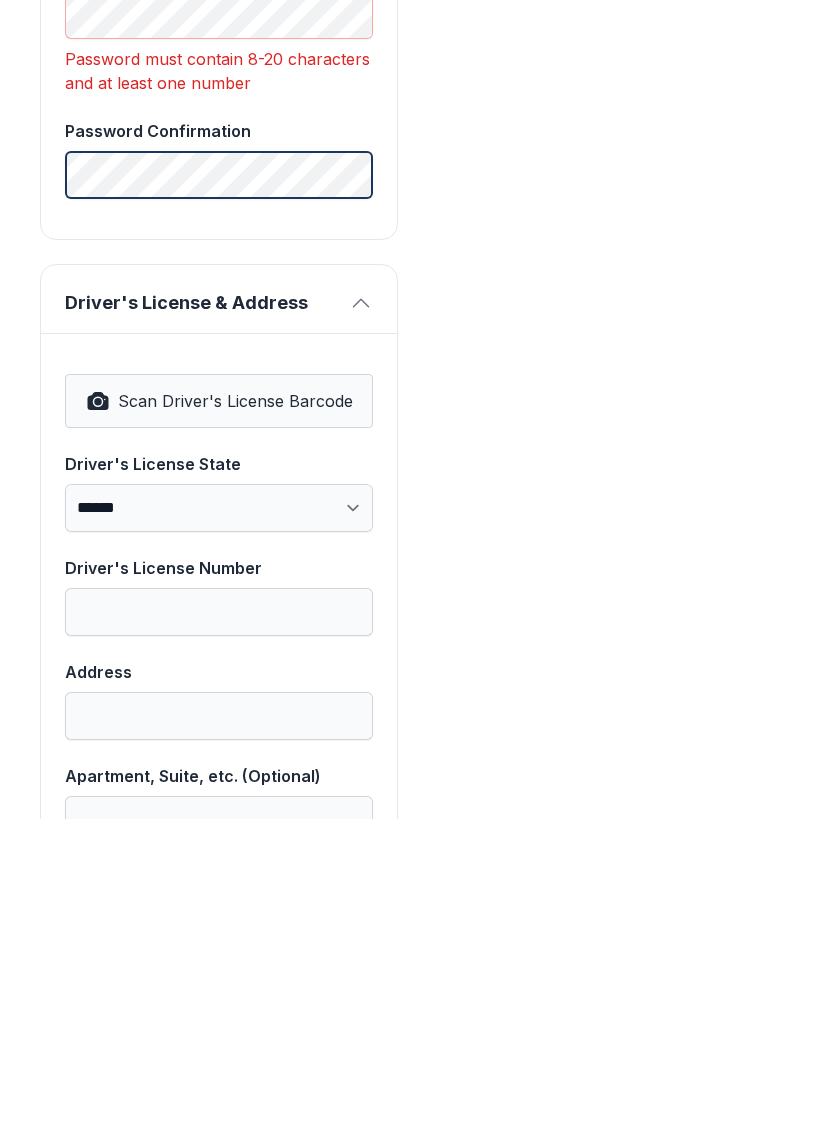 scroll, scrollTop: 991, scrollLeft: 0, axis: vertical 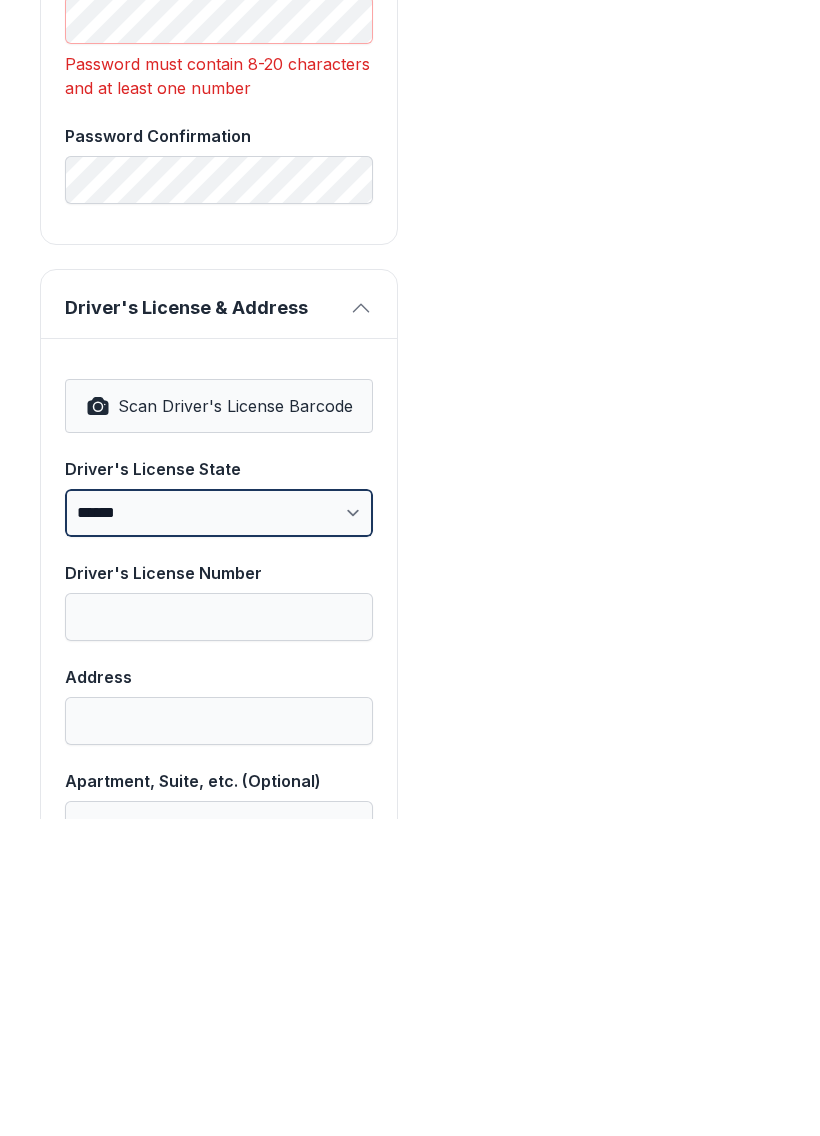 click on "**********" at bounding box center [219, 830] 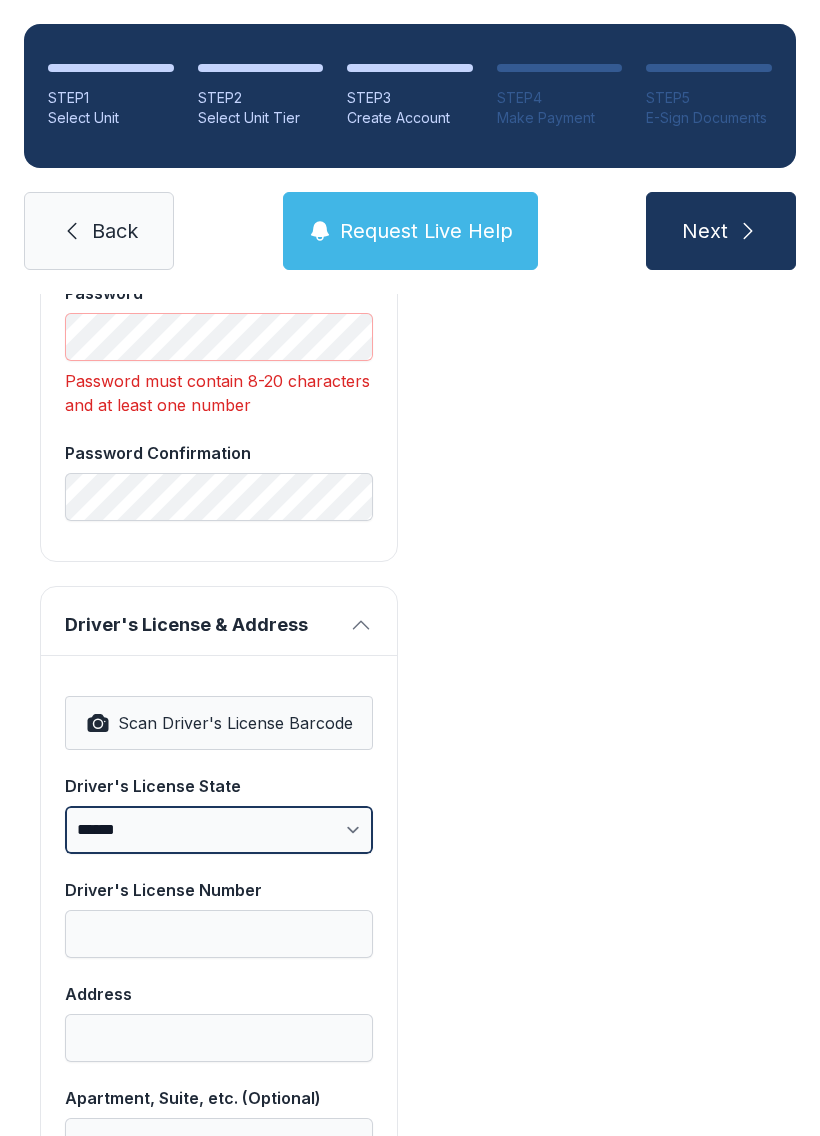 select on "**" 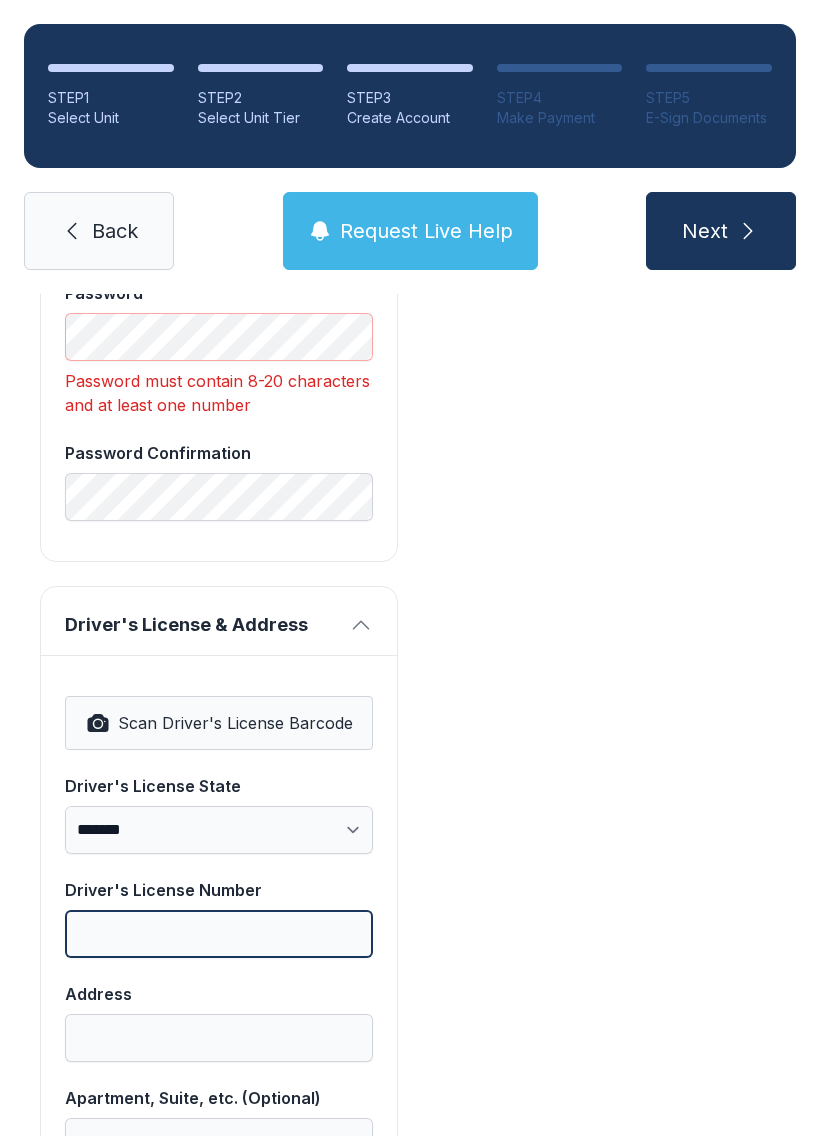 click on "Driver's License Number" at bounding box center [219, 934] 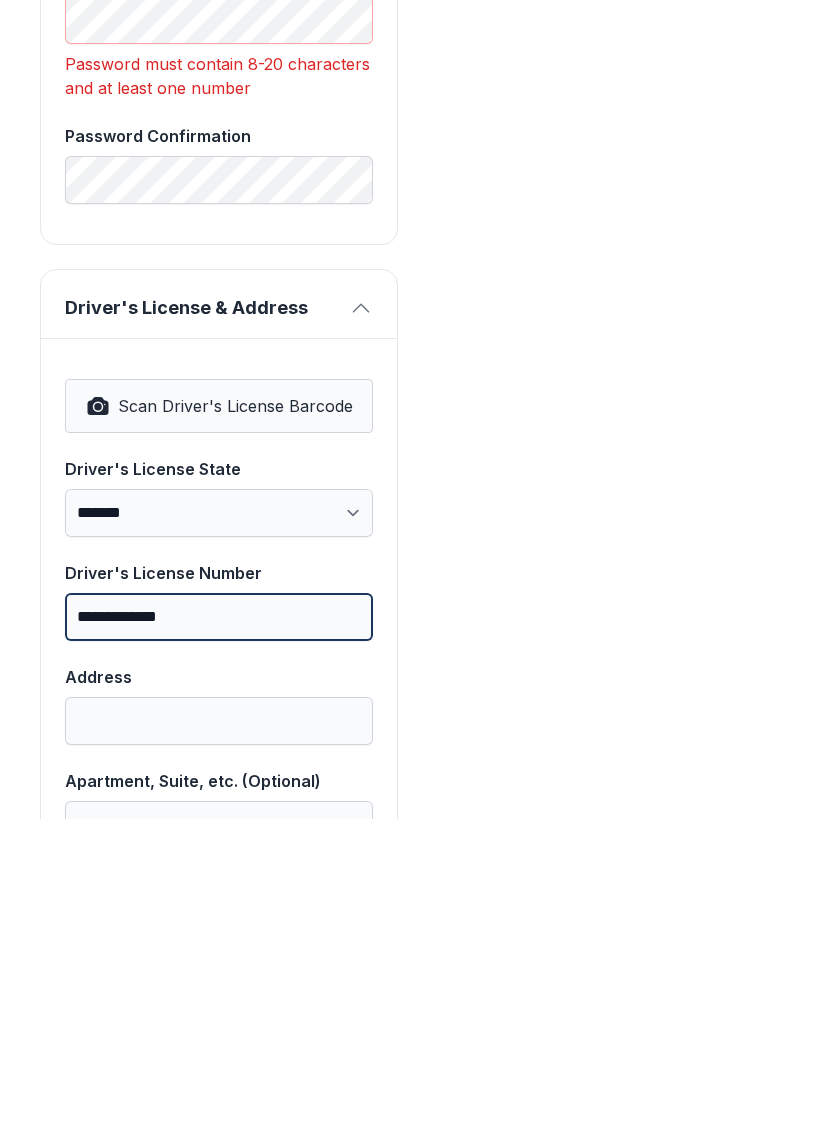 type on "**********" 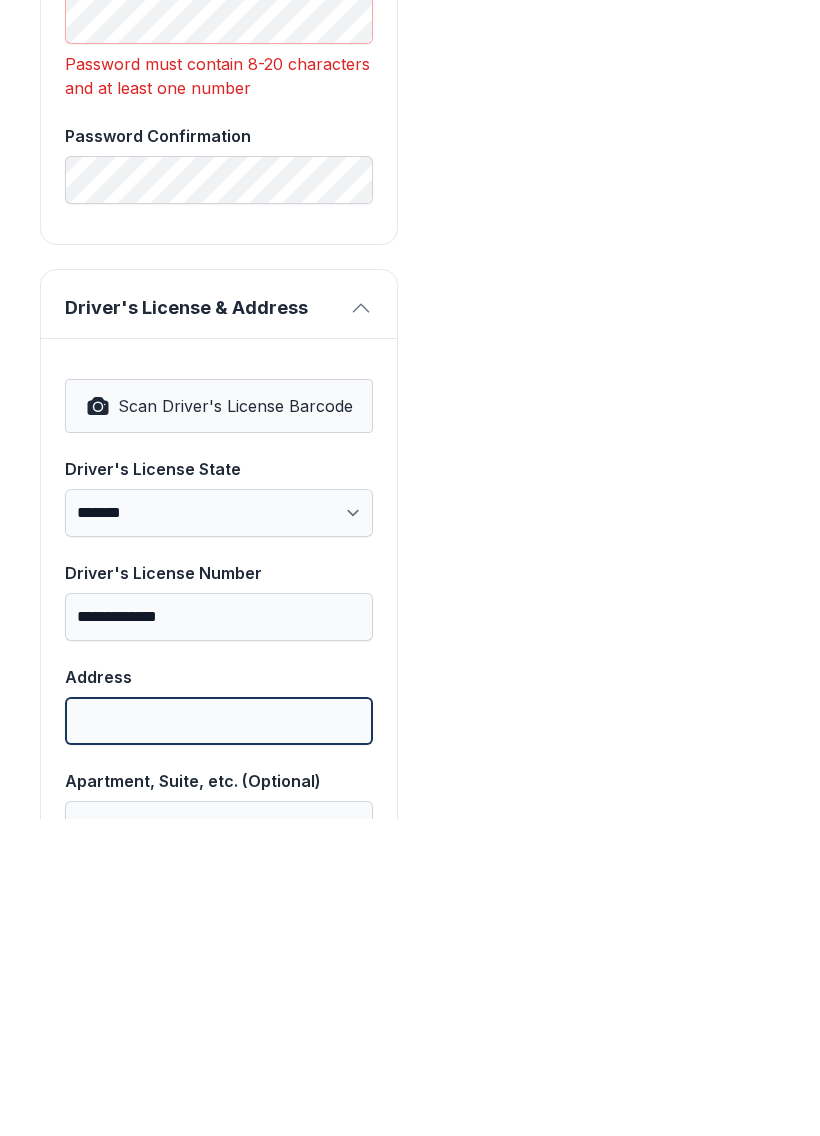click on "Address" at bounding box center [219, 1038] 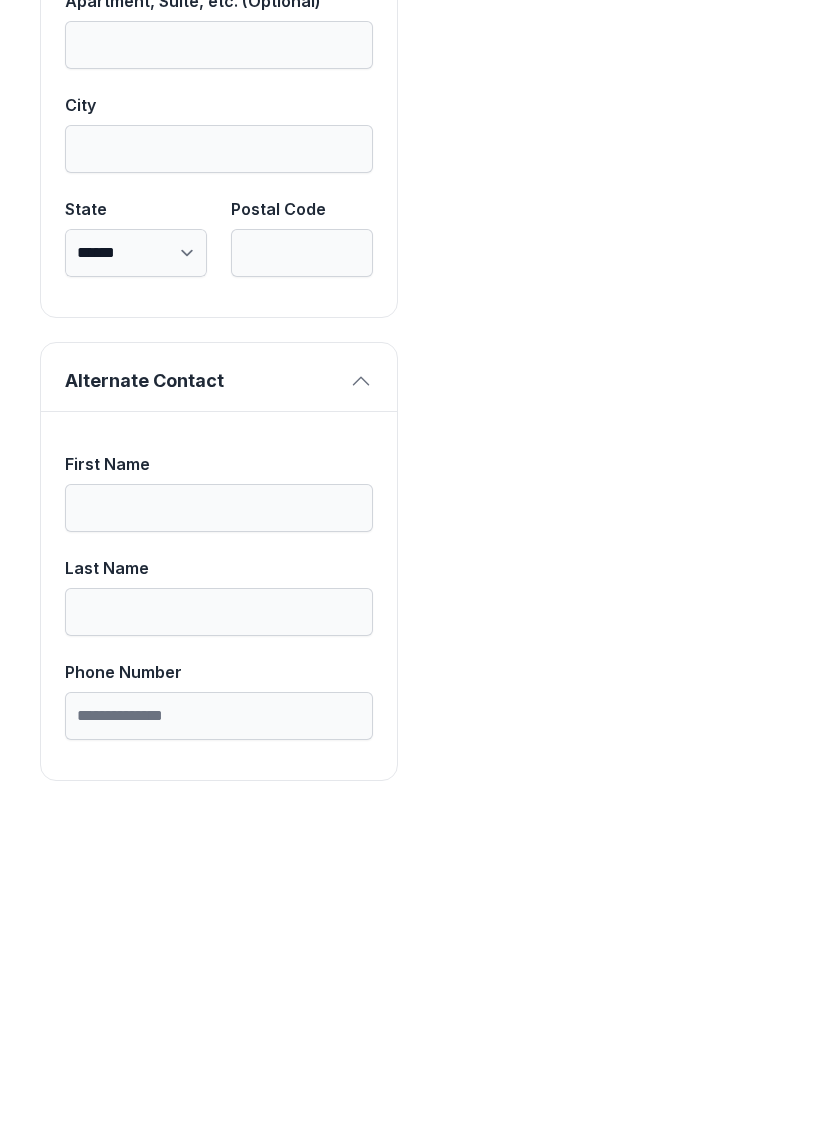 scroll, scrollTop: 1769, scrollLeft: 0, axis: vertical 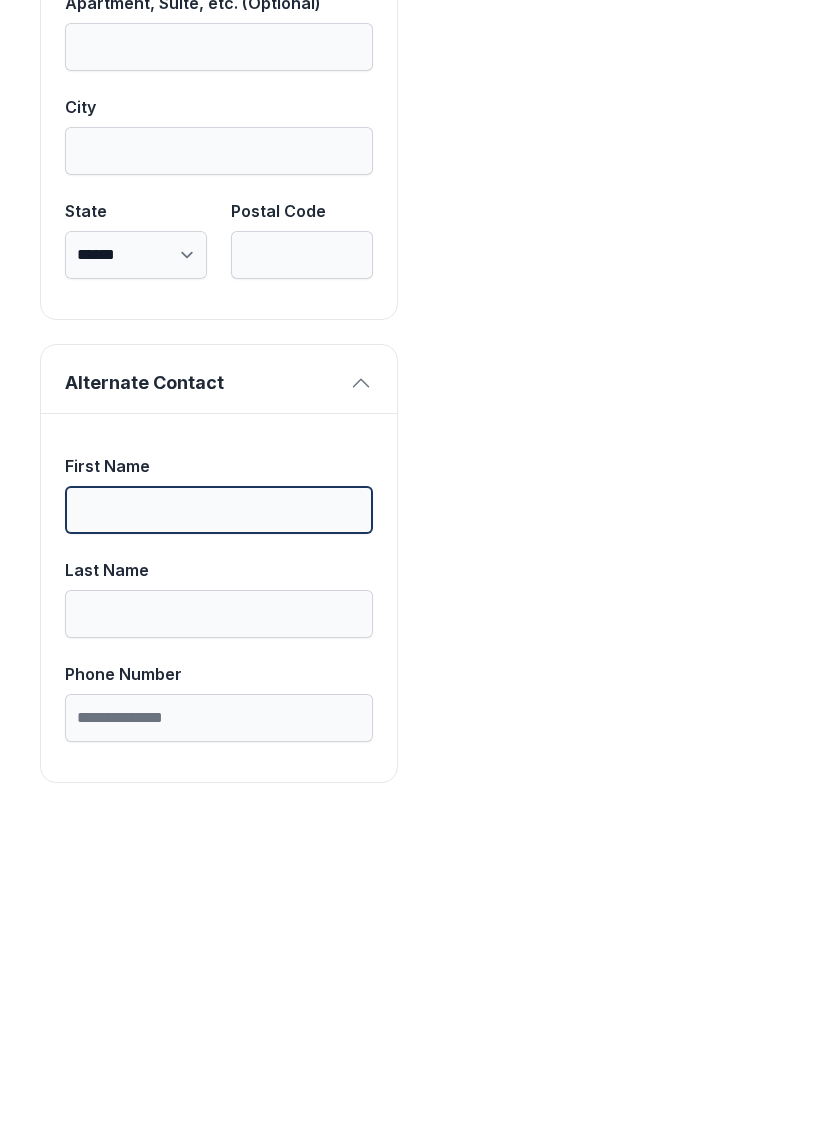 click on "First Name" at bounding box center (219, 811) 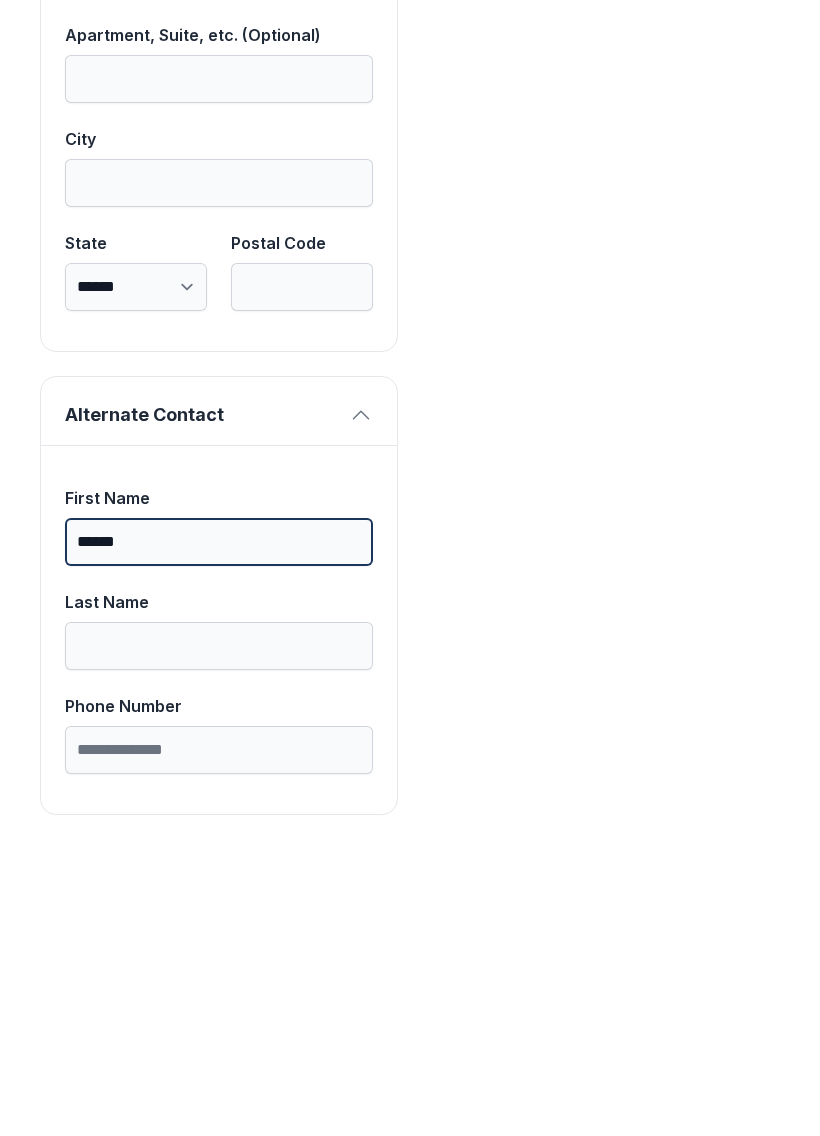 type on "******" 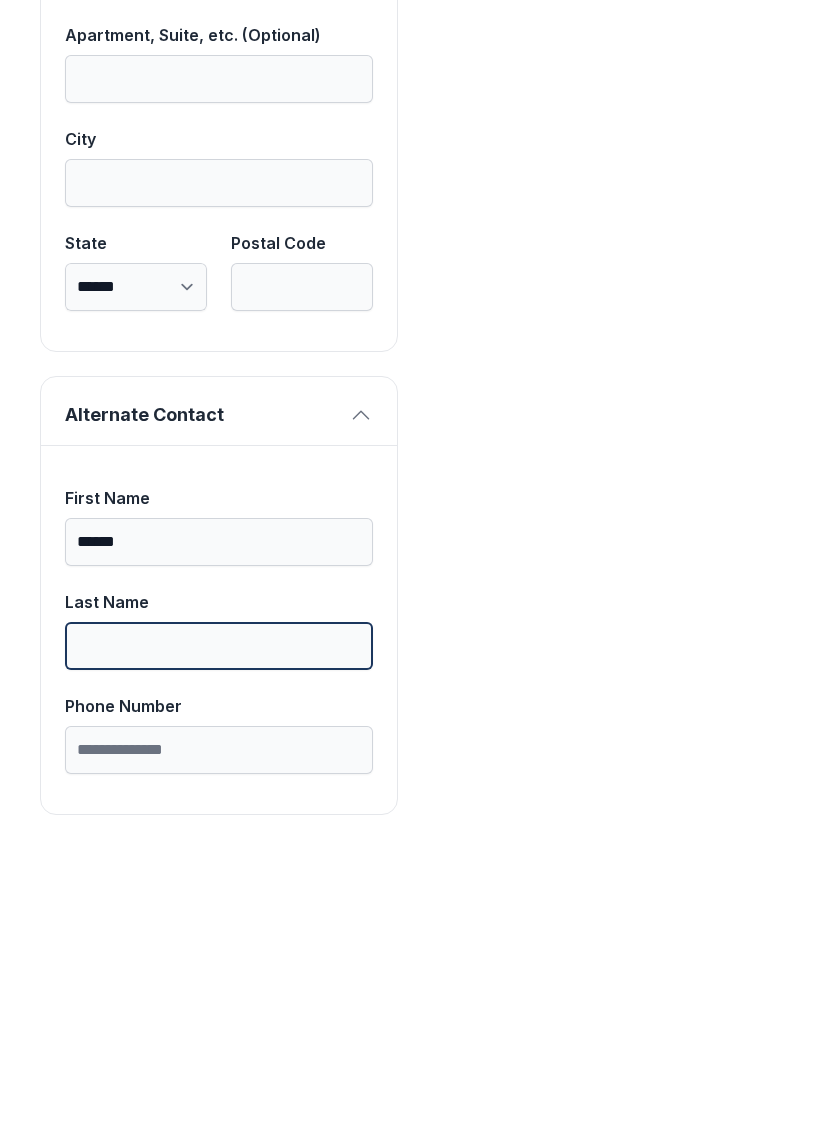 click on "Last Name" at bounding box center (219, 963) 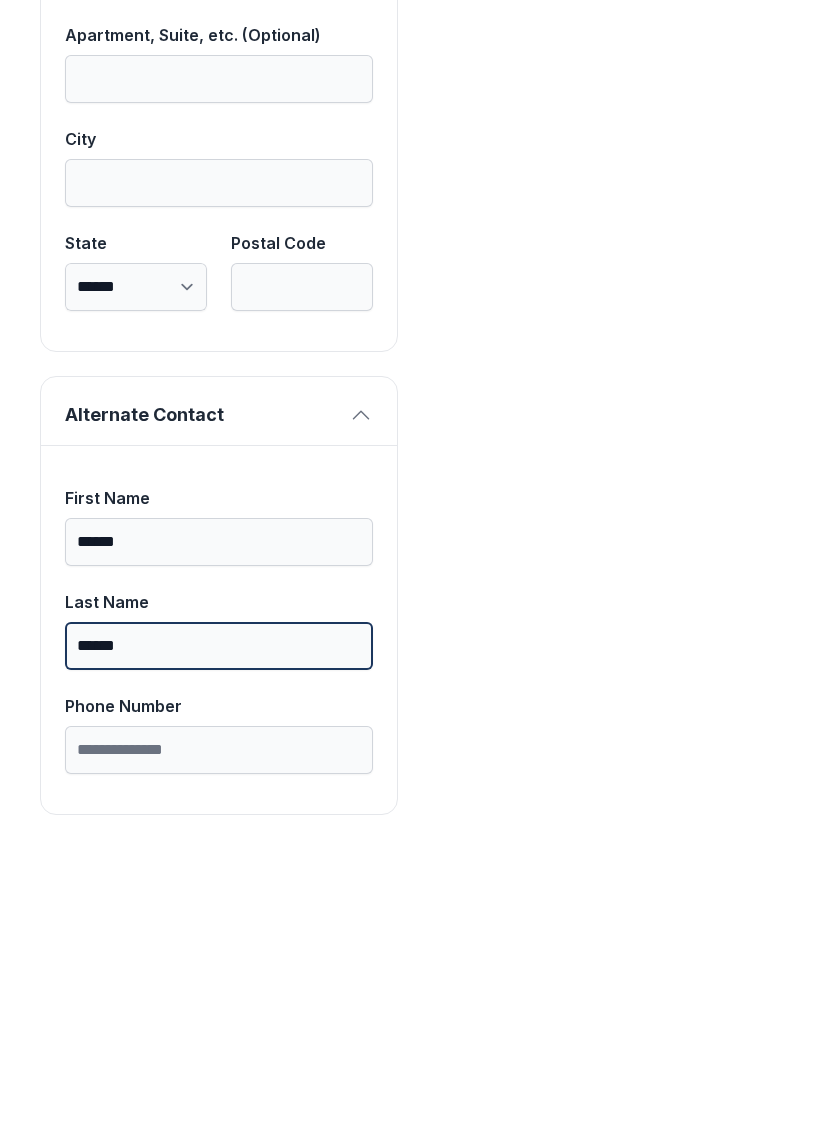type on "******" 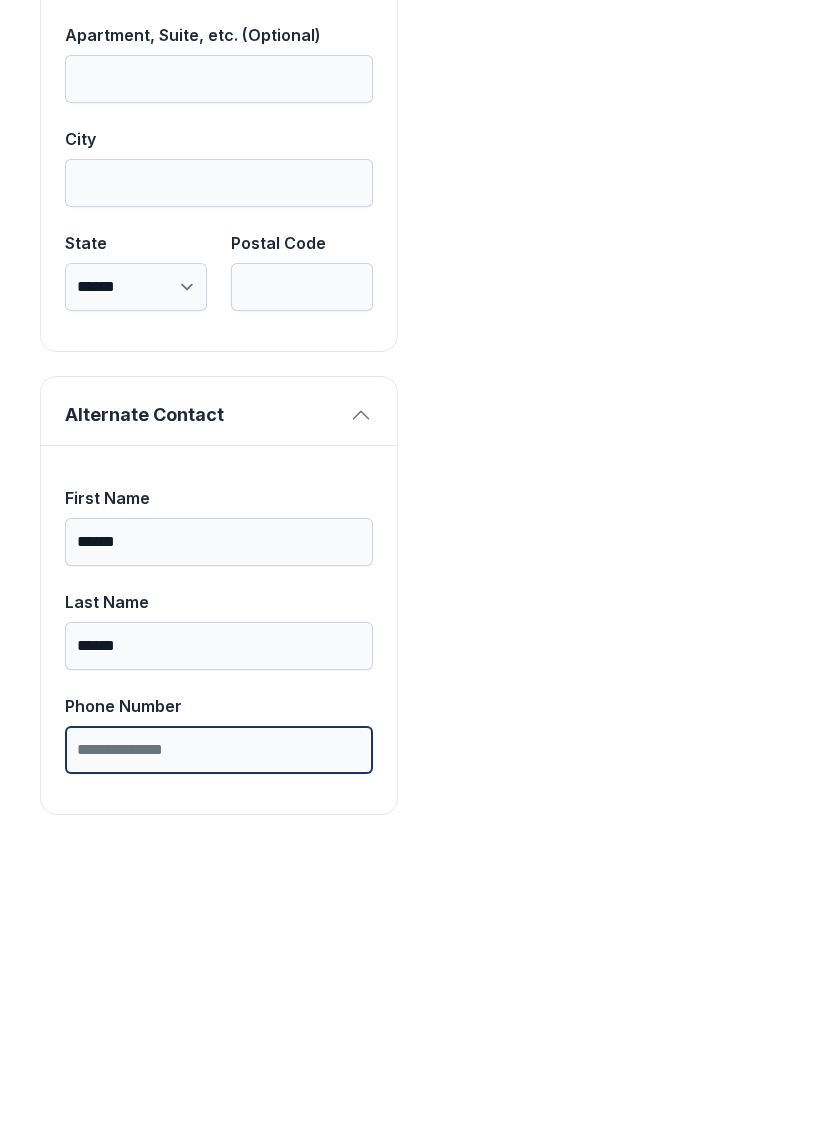 click on "Phone Number" at bounding box center [219, 1067] 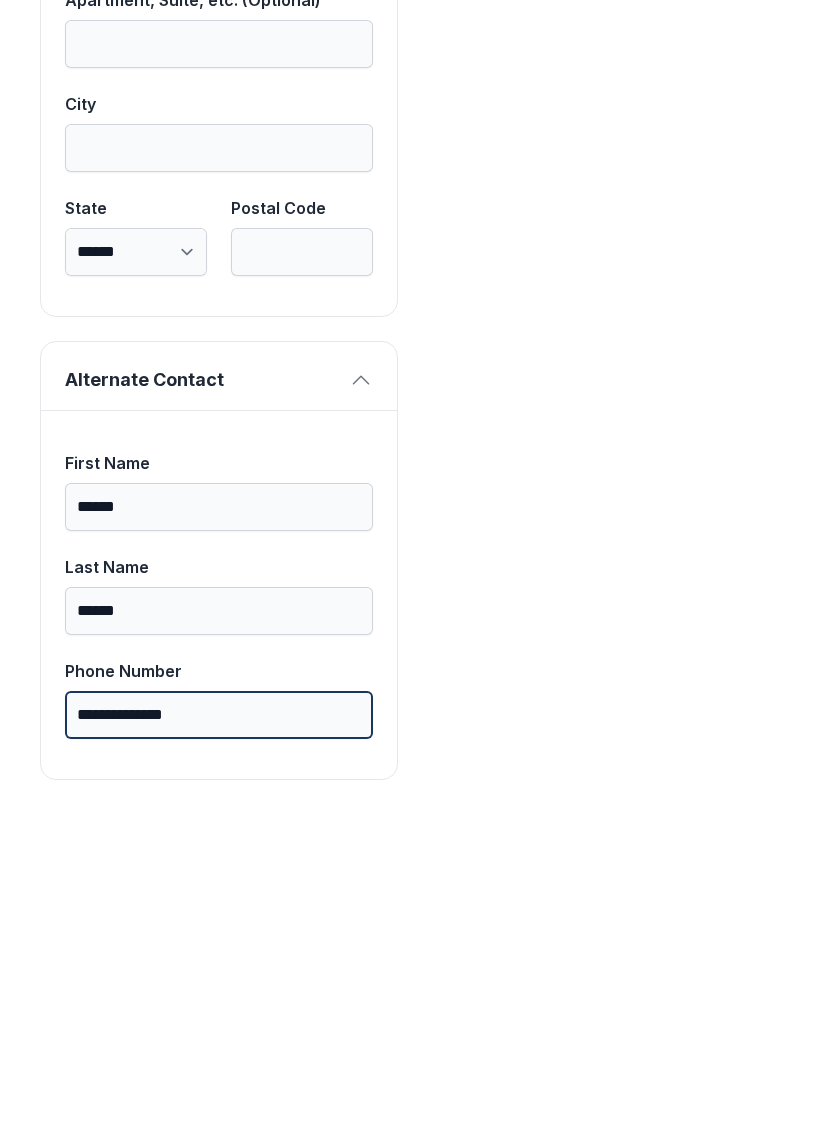 scroll, scrollTop: 1801, scrollLeft: 0, axis: vertical 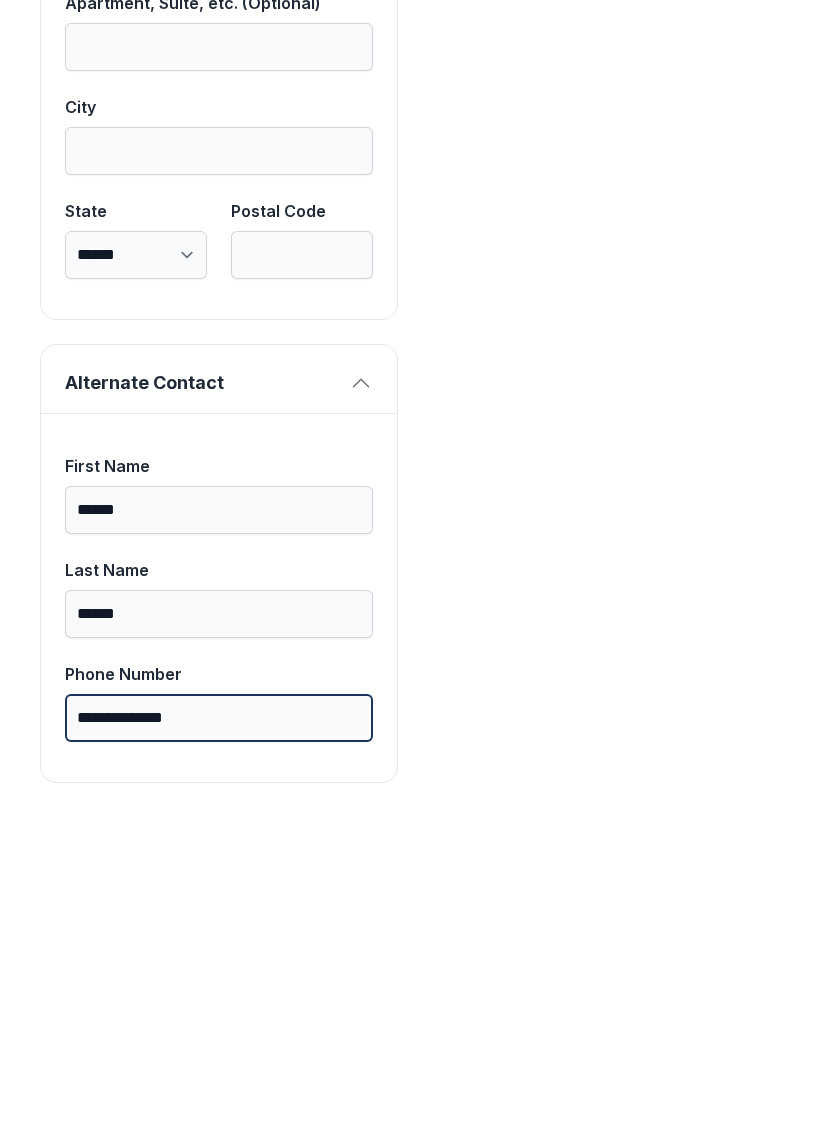 type on "**********" 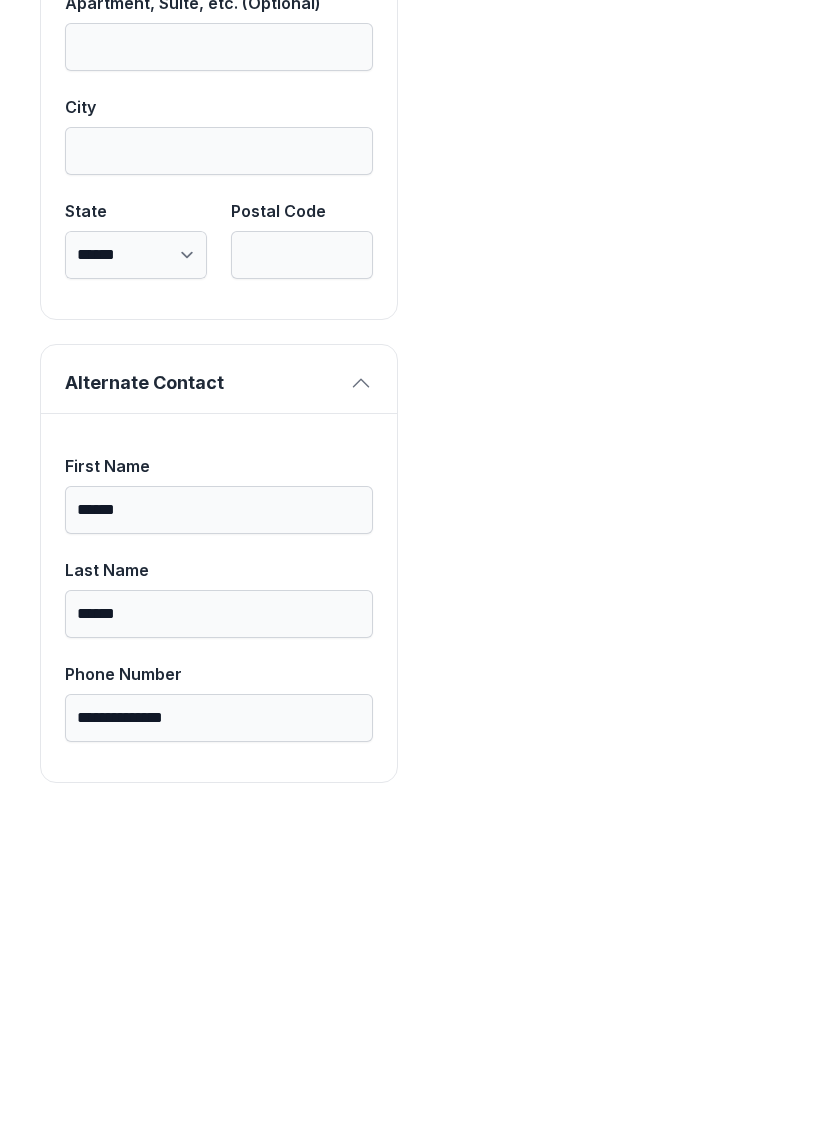scroll, scrollTop: 279, scrollLeft: 0, axis: vertical 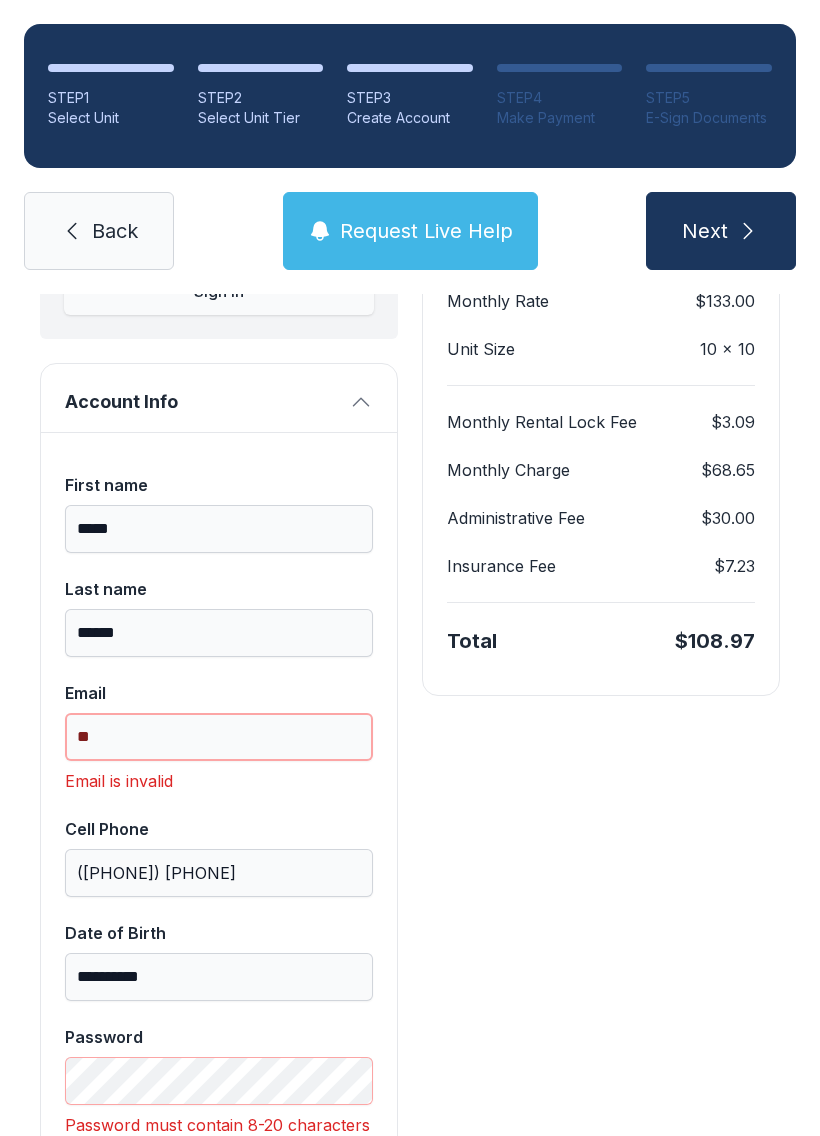 type on "*" 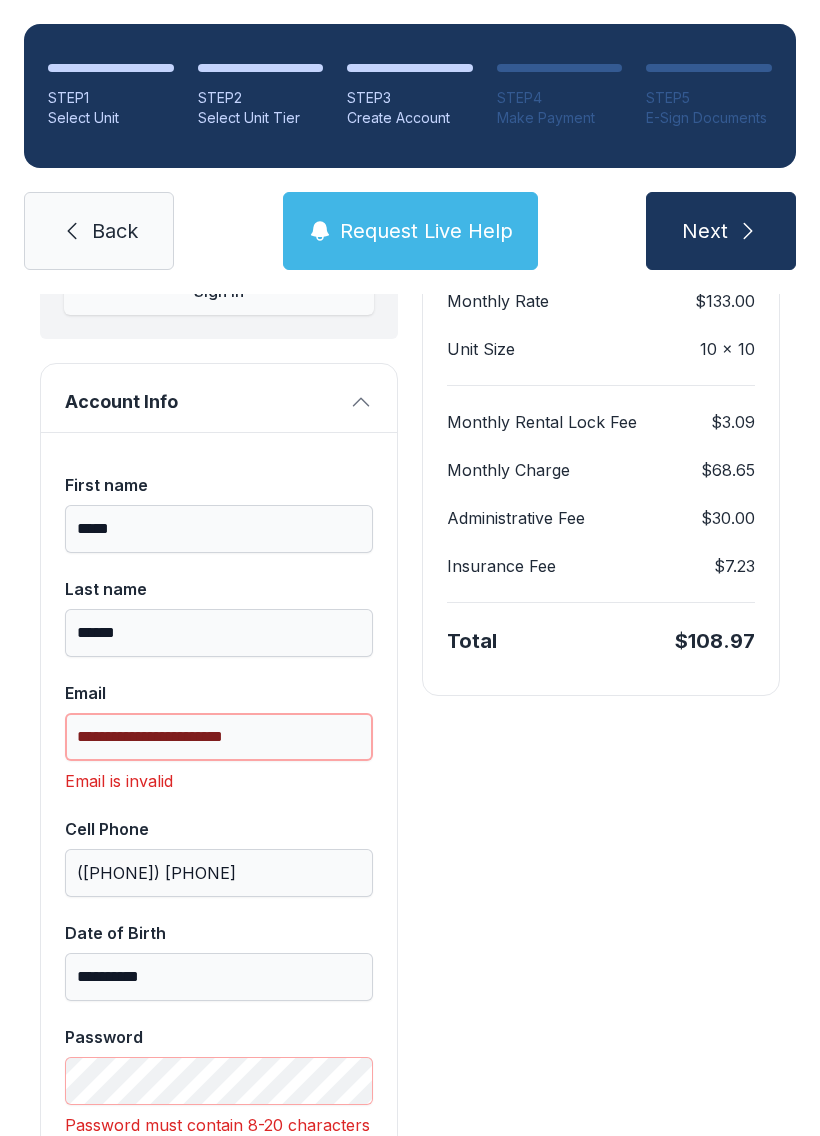 type on "**********" 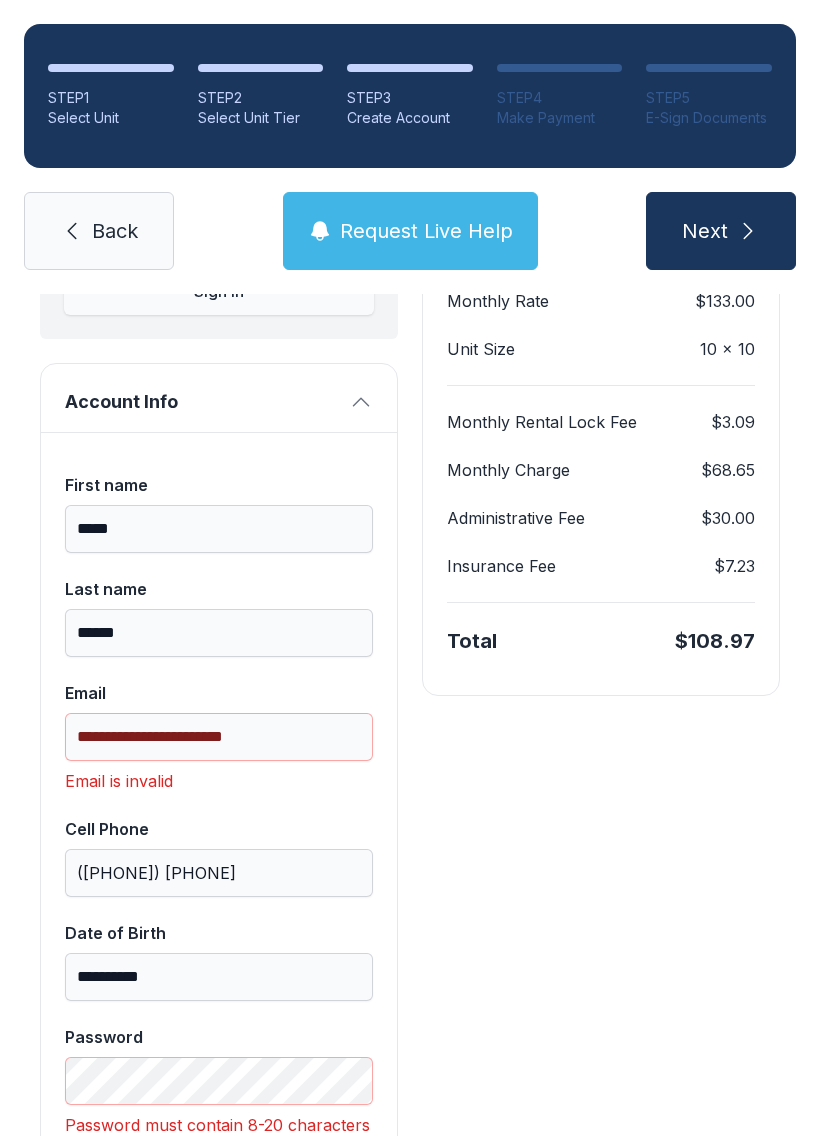 click 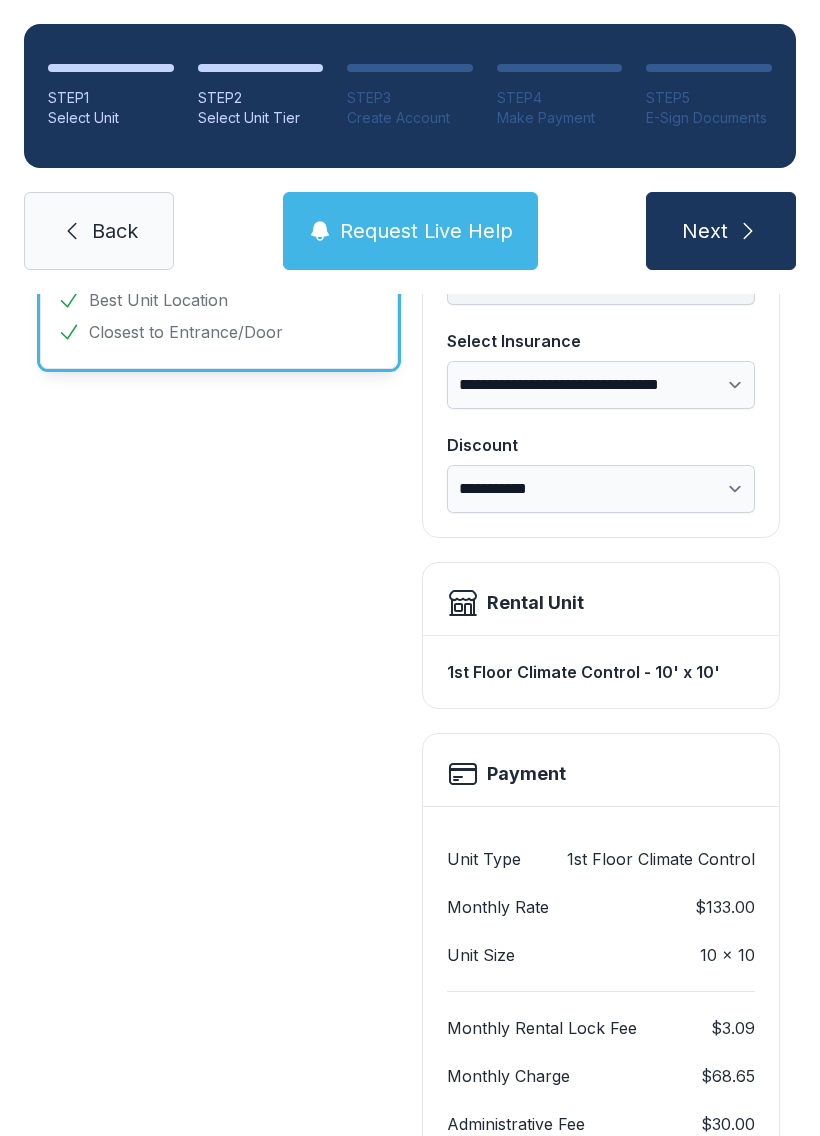 scroll, scrollTop: 0, scrollLeft: 0, axis: both 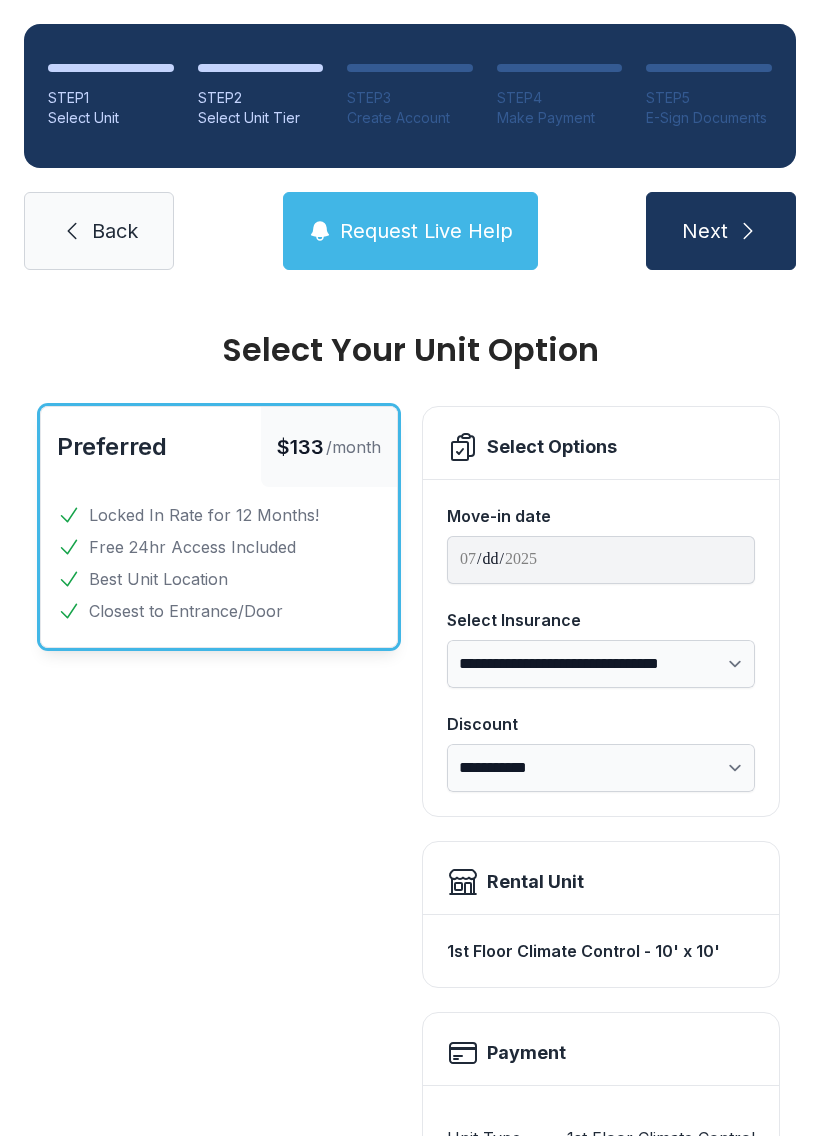 click on "Back" at bounding box center [115, 231] 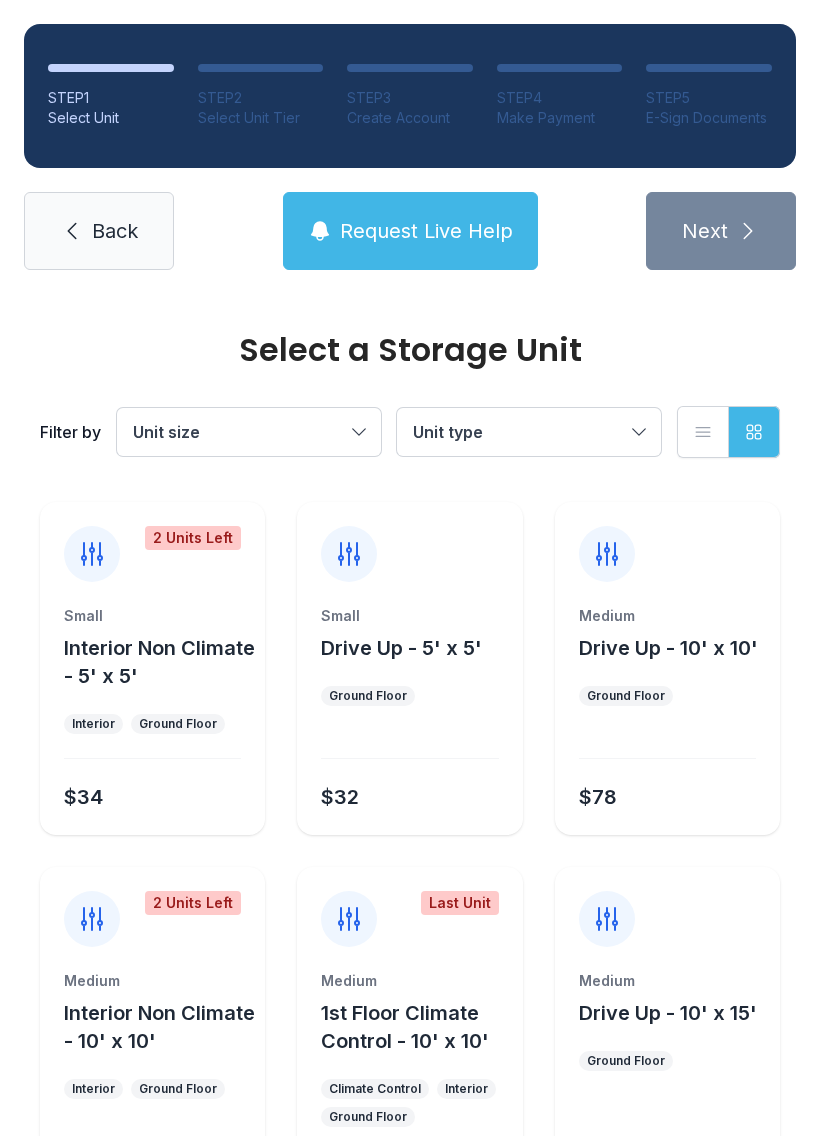 click on "Back" at bounding box center (115, 231) 